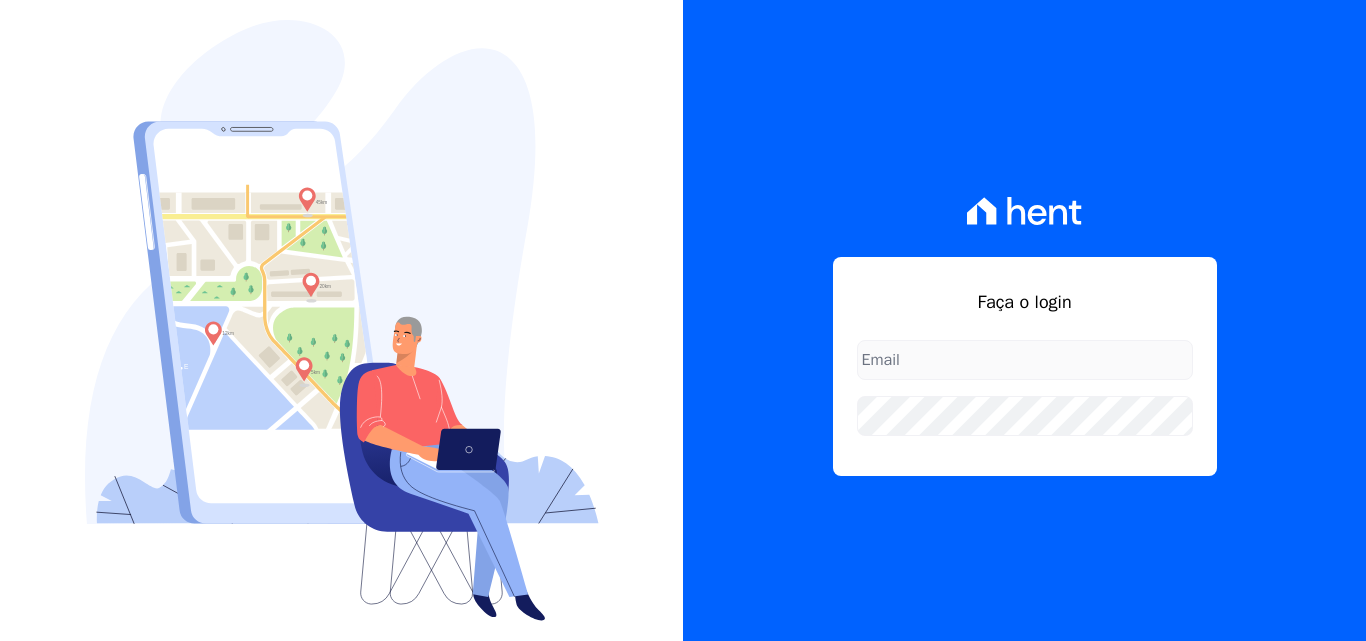 scroll, scrollTop: 0, scrollLeft: 0, axis: both 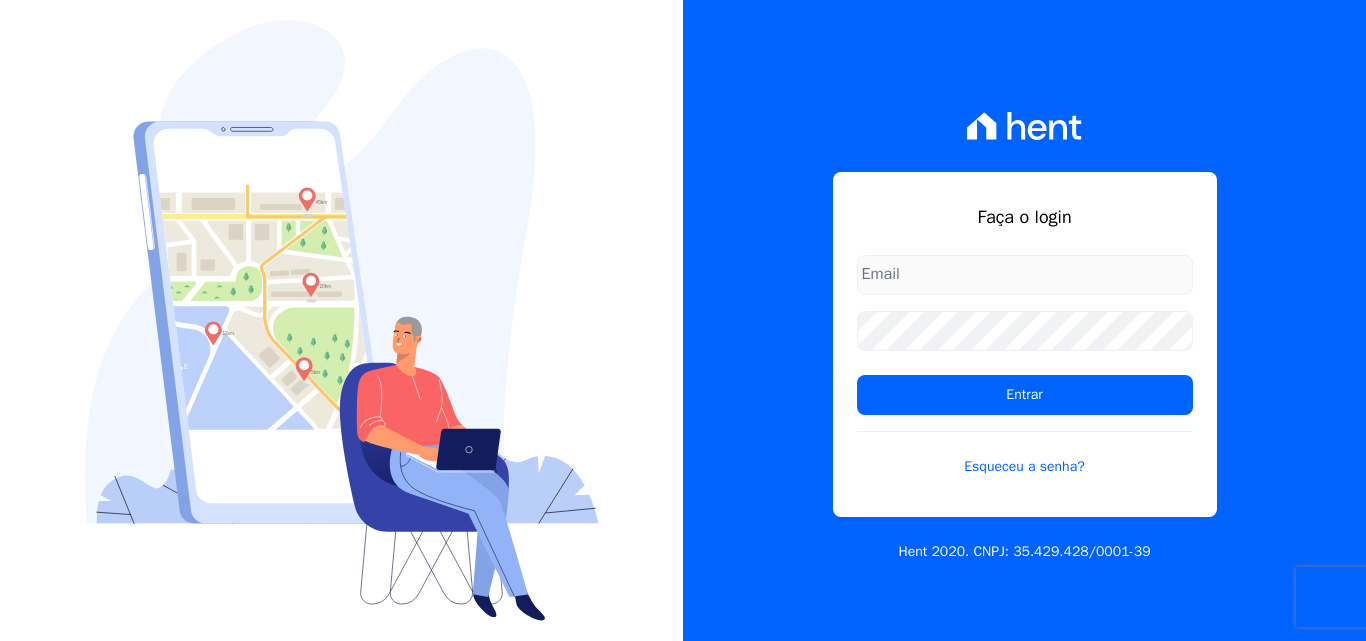 type on "[EMAIL]" 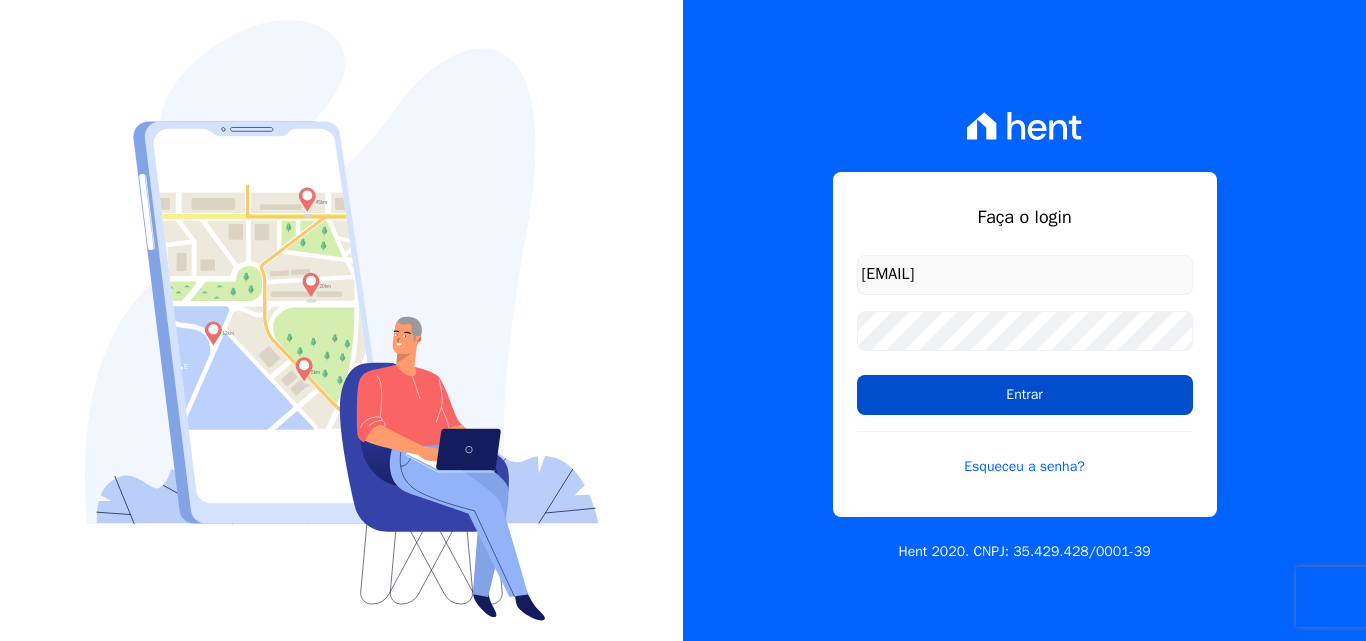 click on "Entrar" at bounding box center [1025, 395] 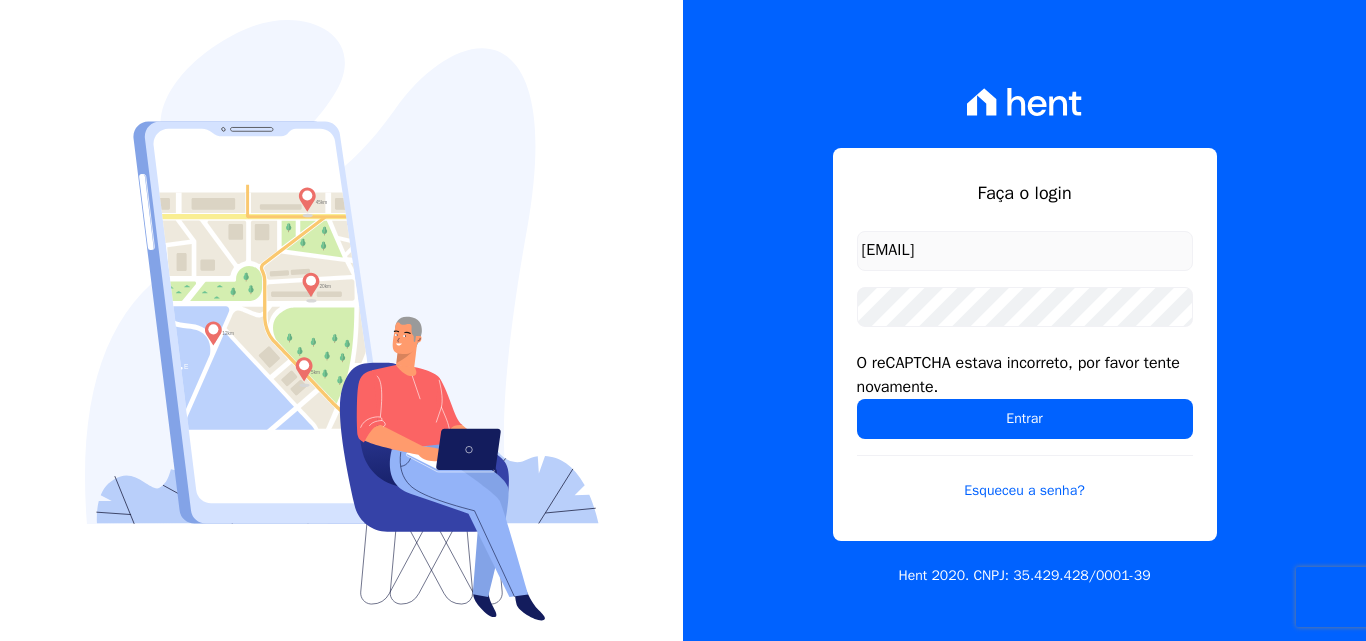 scroll, scrollTop: 0, scrollLeft: 0, axis: both 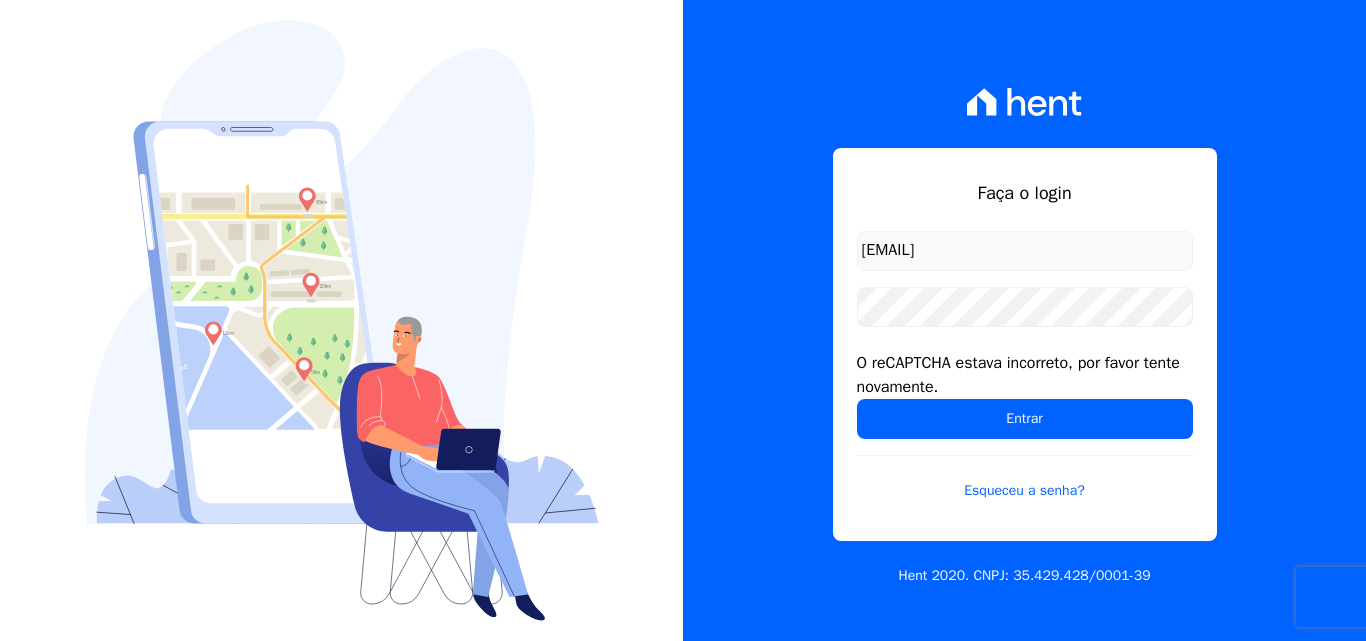 drag, startPoint x: 848, startPoint y: 279, endPoint x: 860, endPoint y: 282, distance: 12.369317 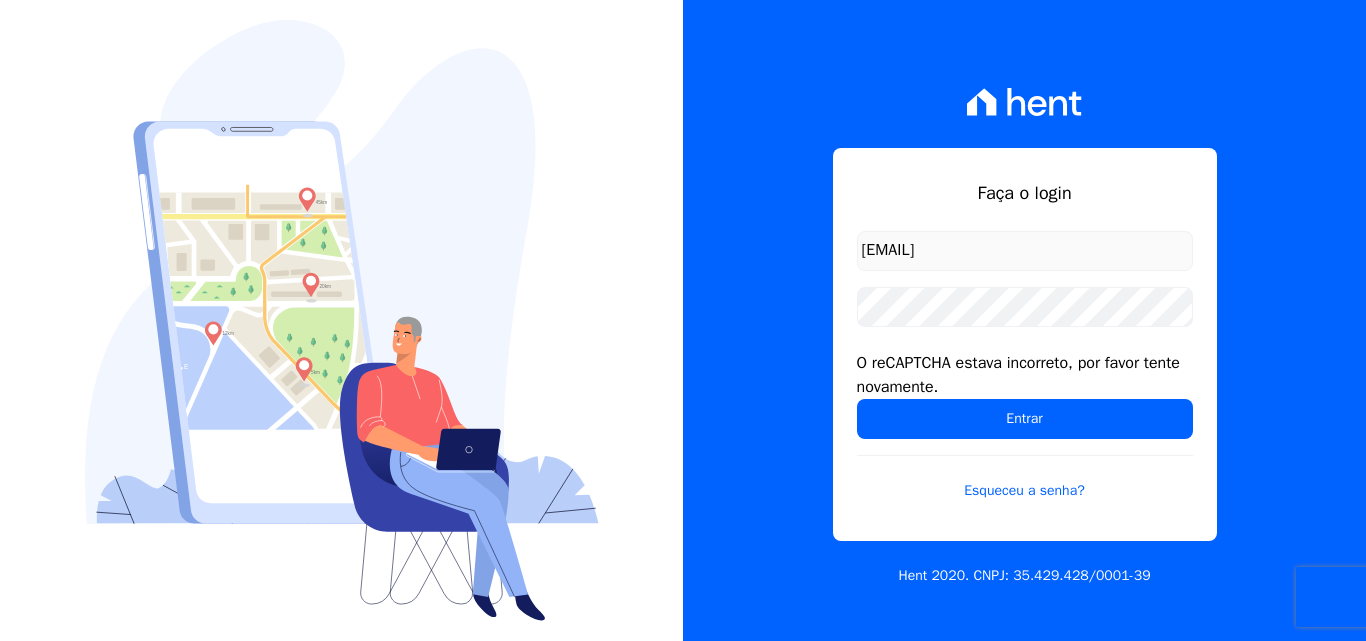 click on "Faça o login
[EMAIL]
O reCAPTCHA estava incorreto, por favor tente novamente.
Entrar
Esqueceu a senha?" at bounding box center (1025, 344) 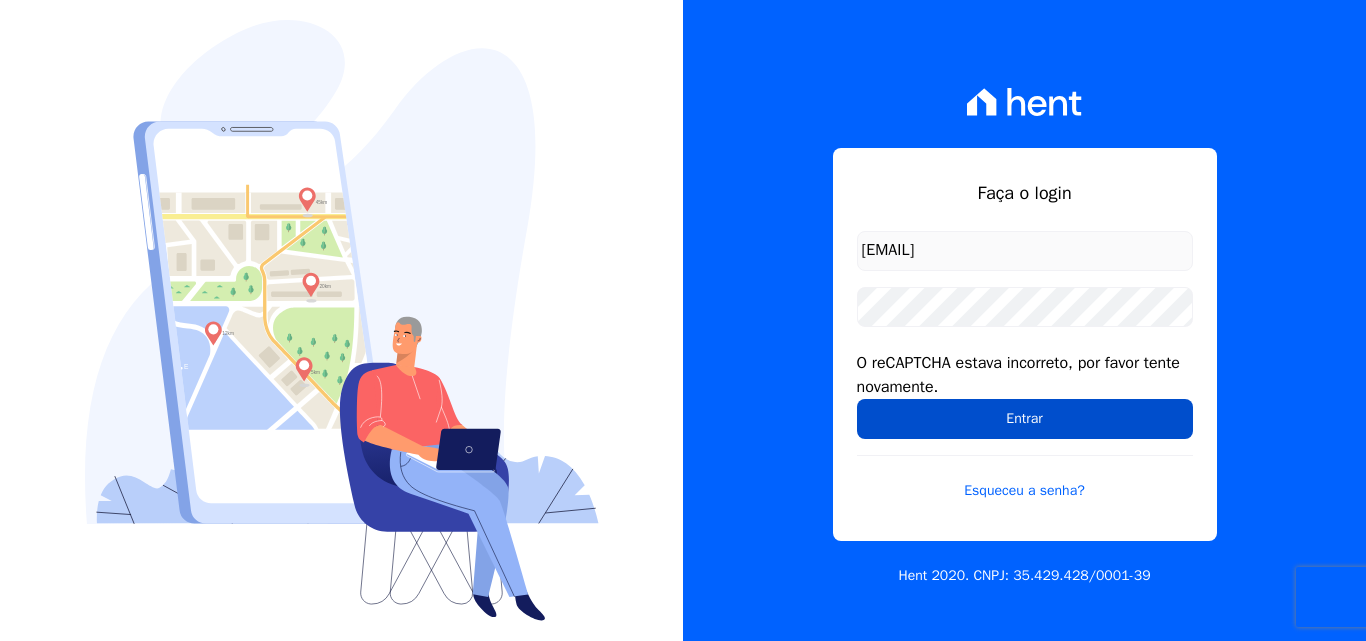 click on "Entrar" at bounding box center [1025, 419] 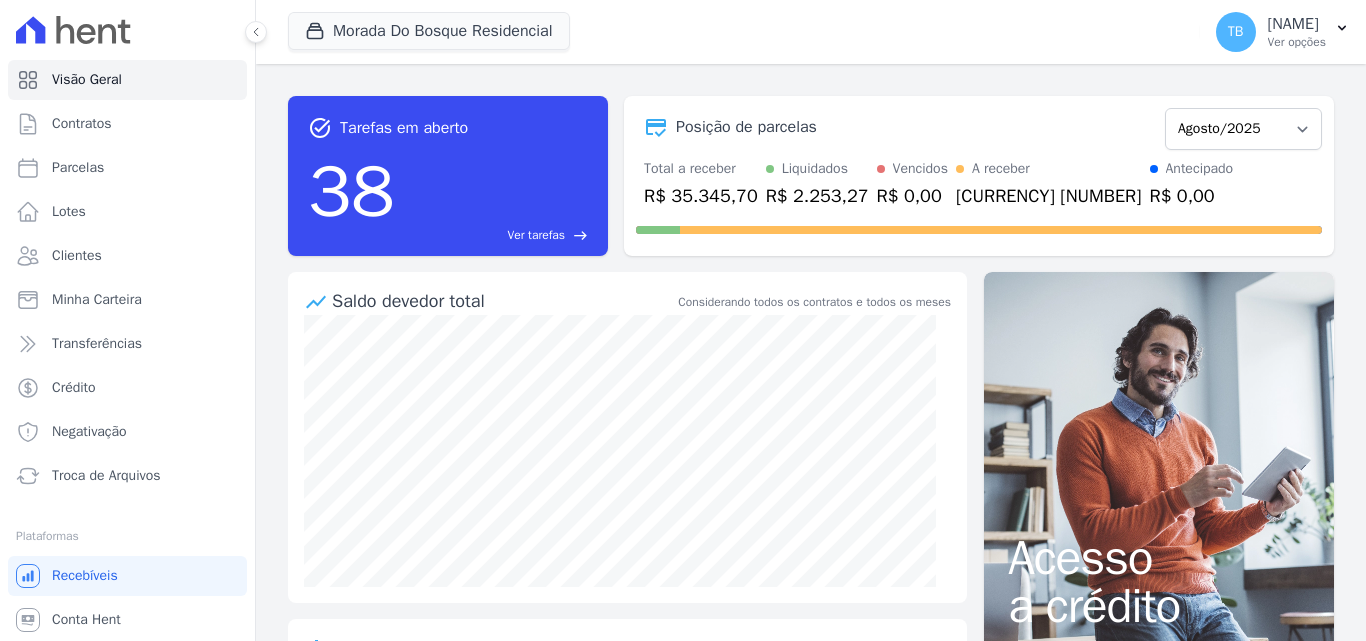 scroll, scrollTop: 0, scrollLeft: 0, axis: both 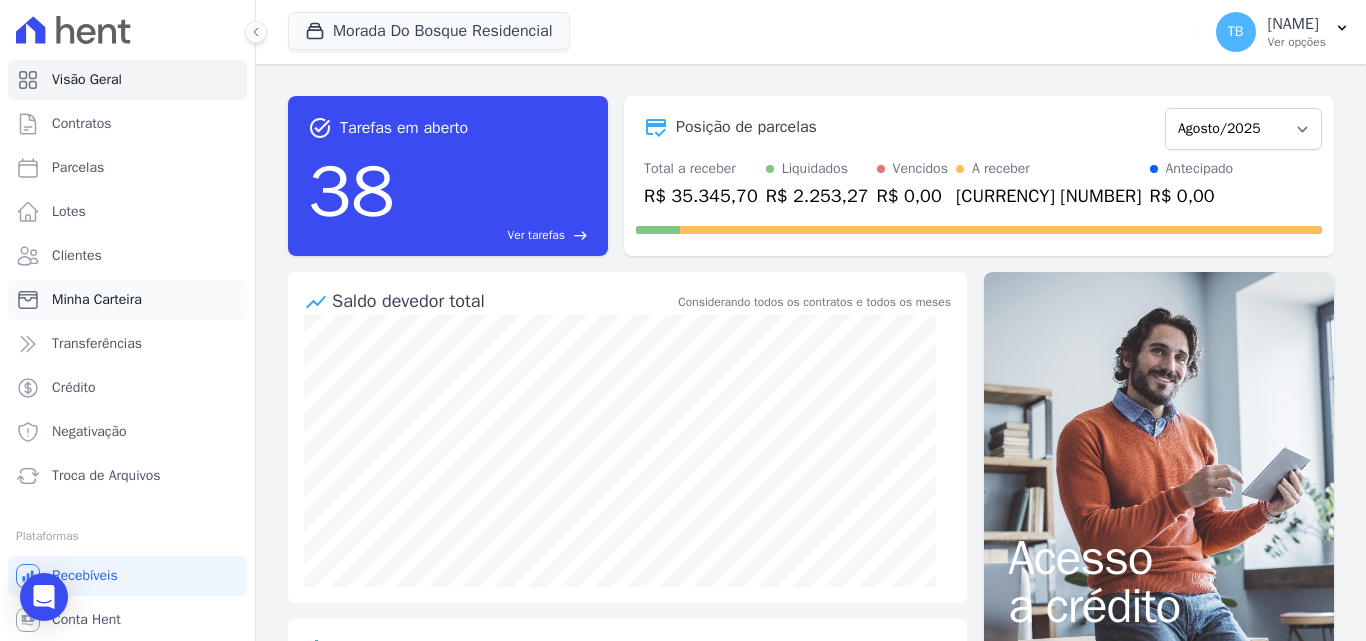 click on "Minha Carteira" at bounding box center (97, 300) 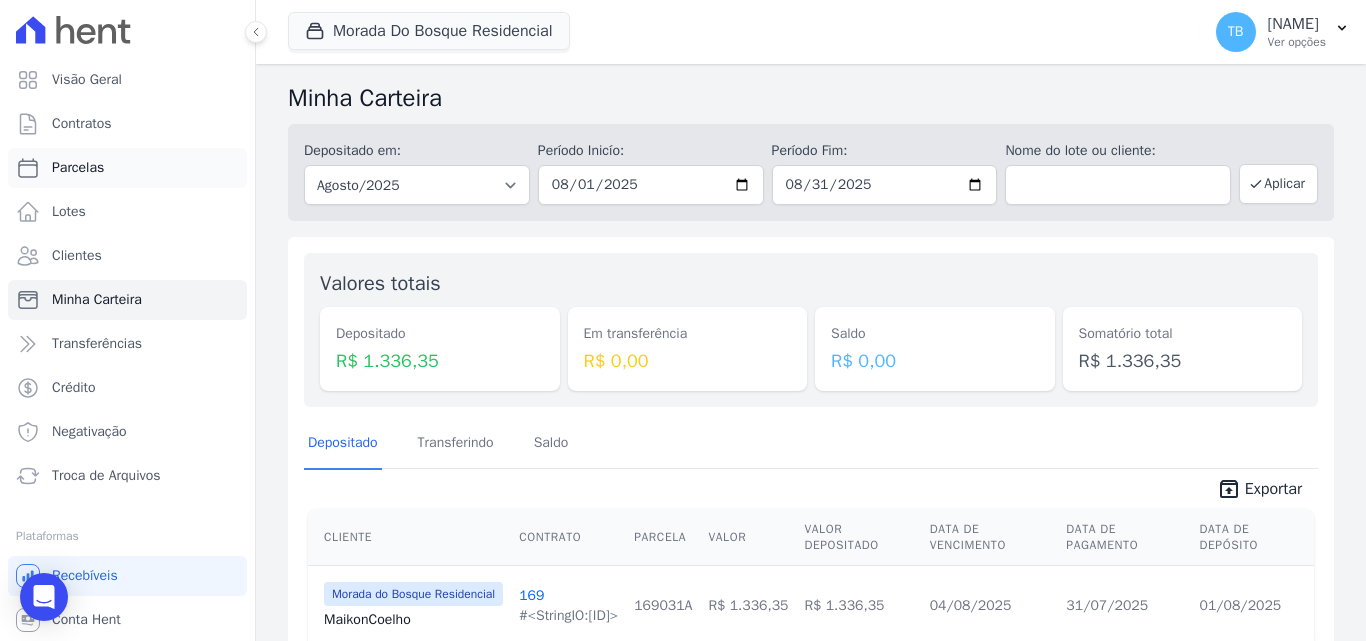 click on "Parcelas" at bounding box center (127, 168) 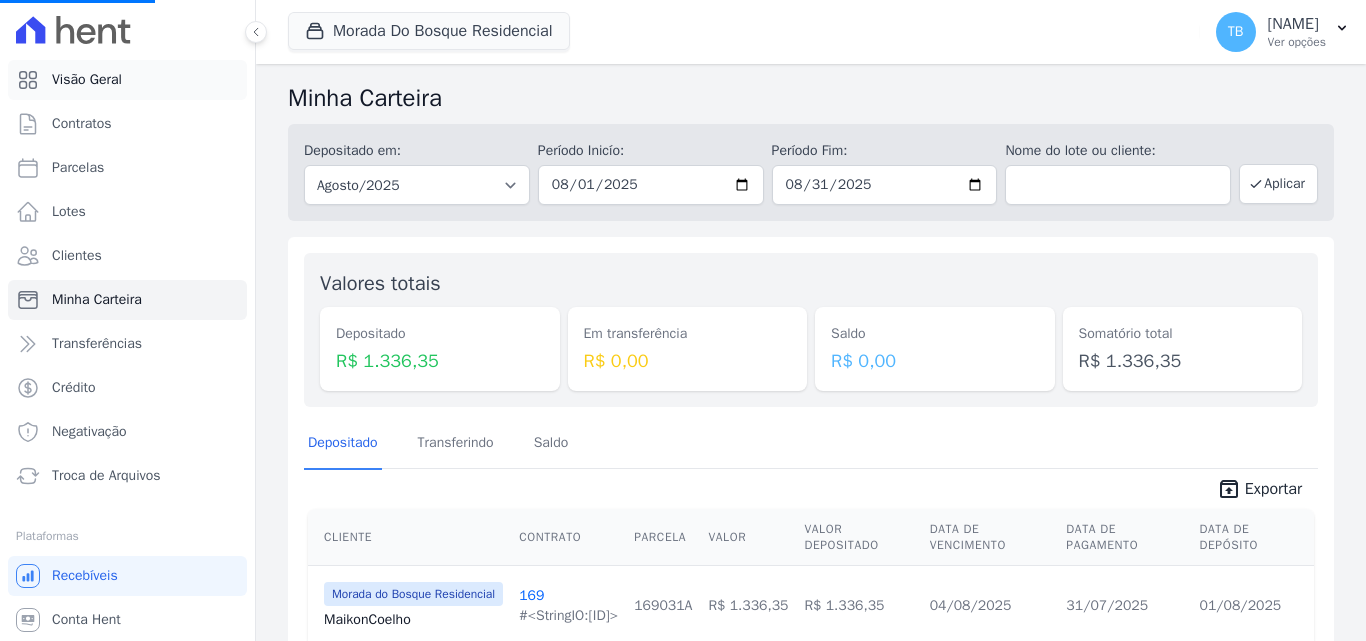select 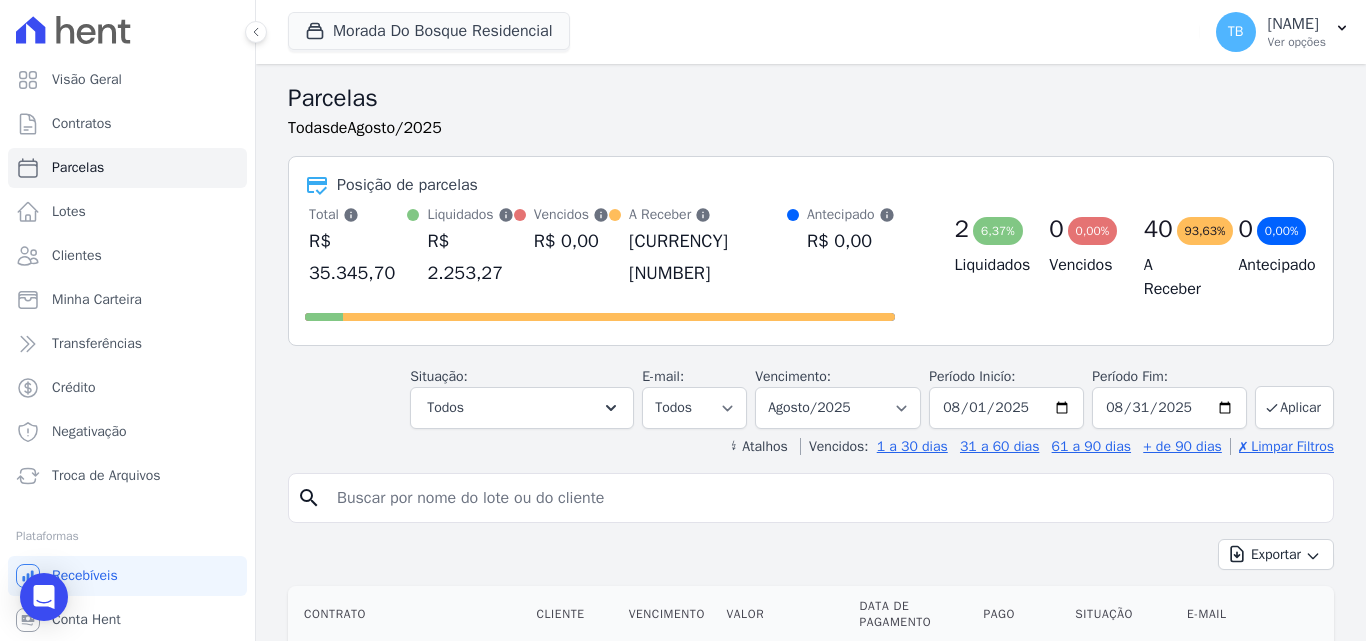click on "↯ Atalhos
Vencidos:
1 a 30 dias
31 a 60 dias
61 a 90 dias
+ de 90 dias
✗ Limpar Filtros" at bounding box center (811, 447) 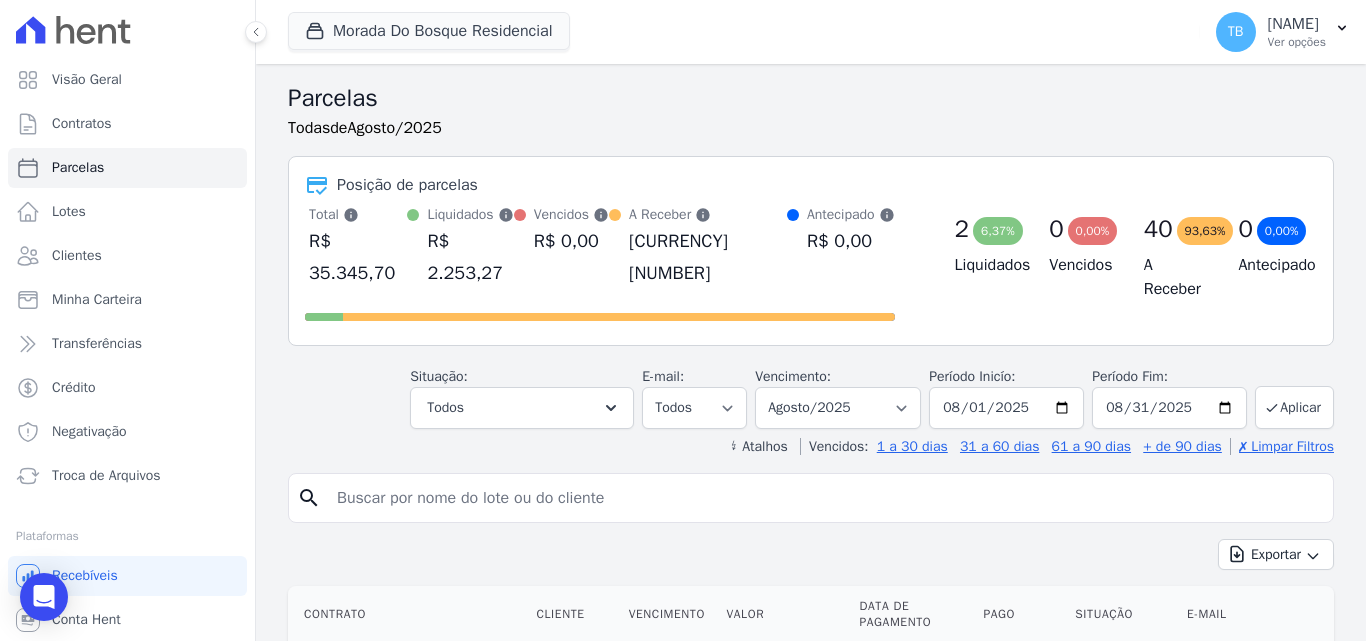 click at bounding box center (825, 498) 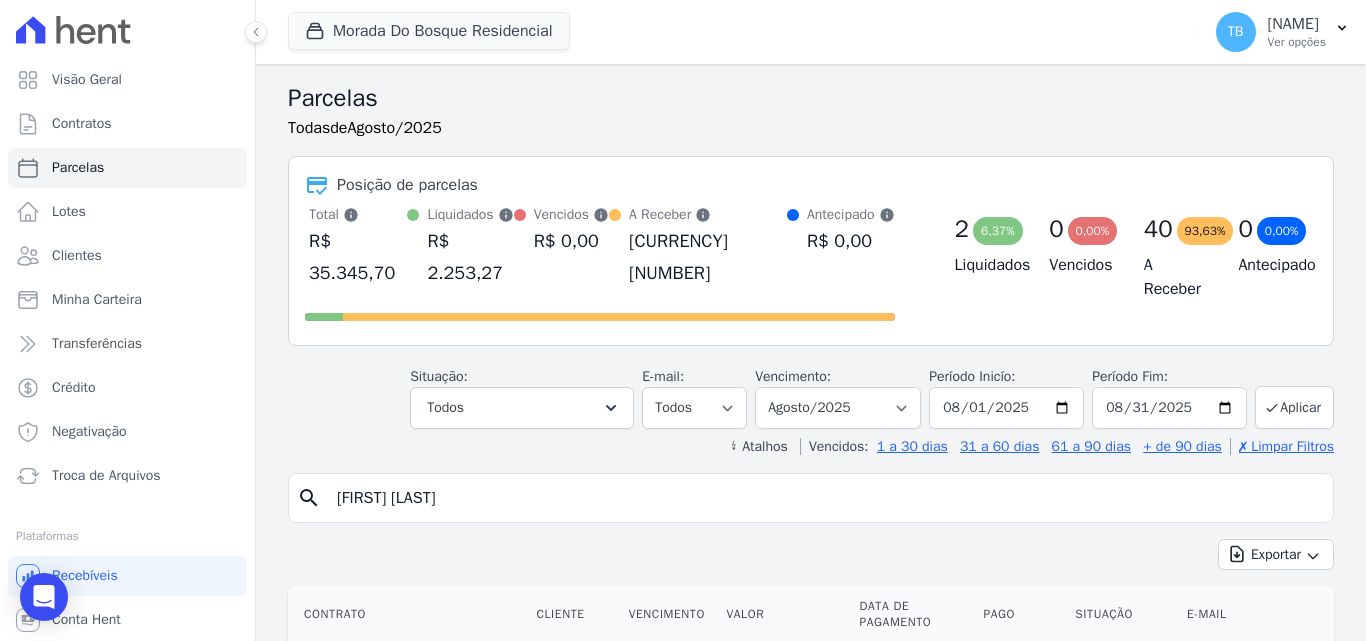 type on "[FIRST] [LAST]" 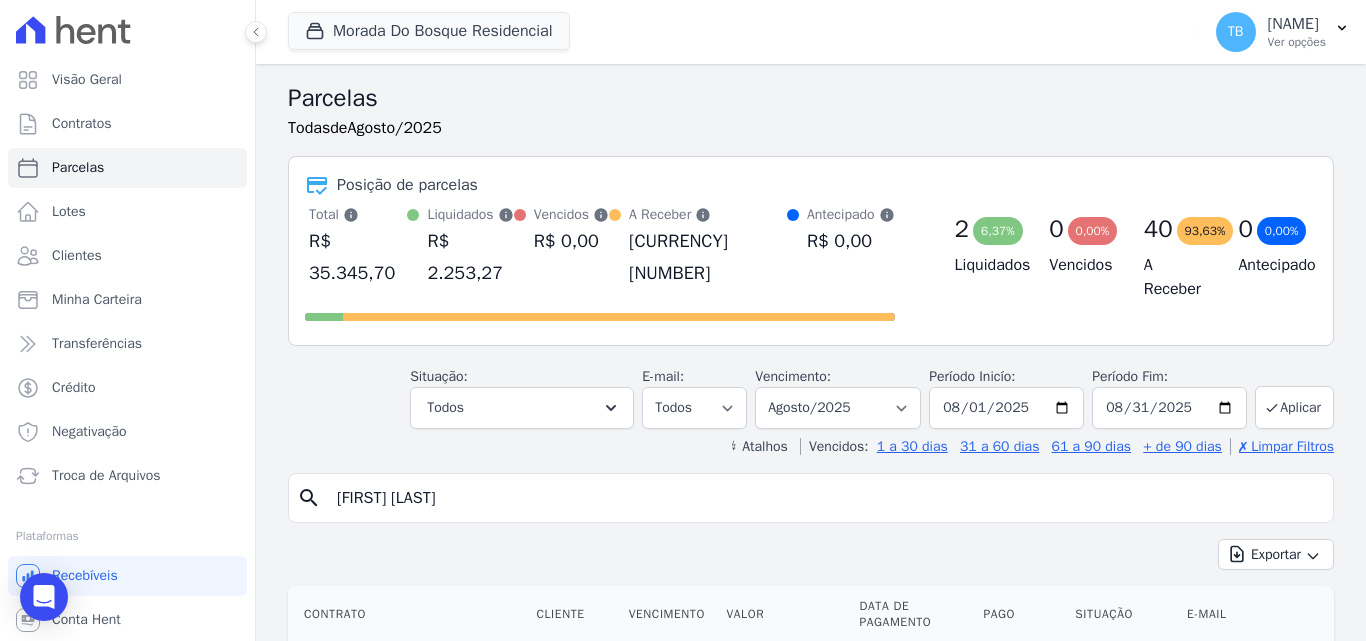 select 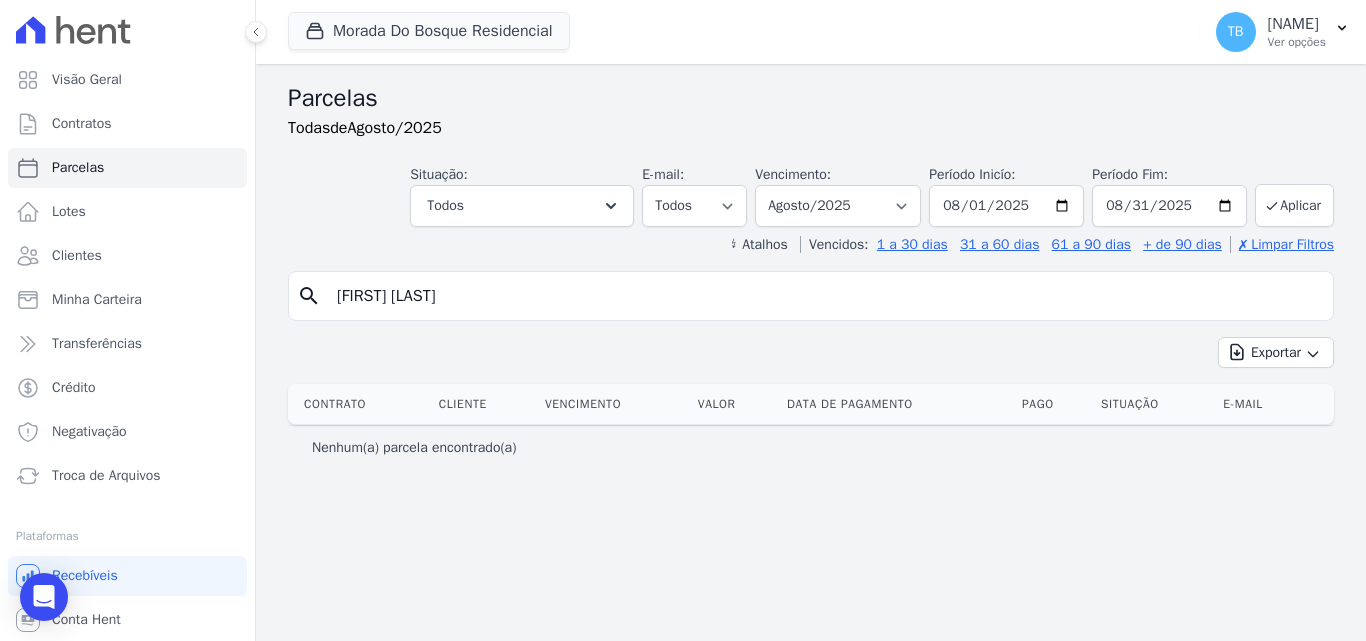click on "[FIRST] [LAST]" at bounding box center [825, 296] 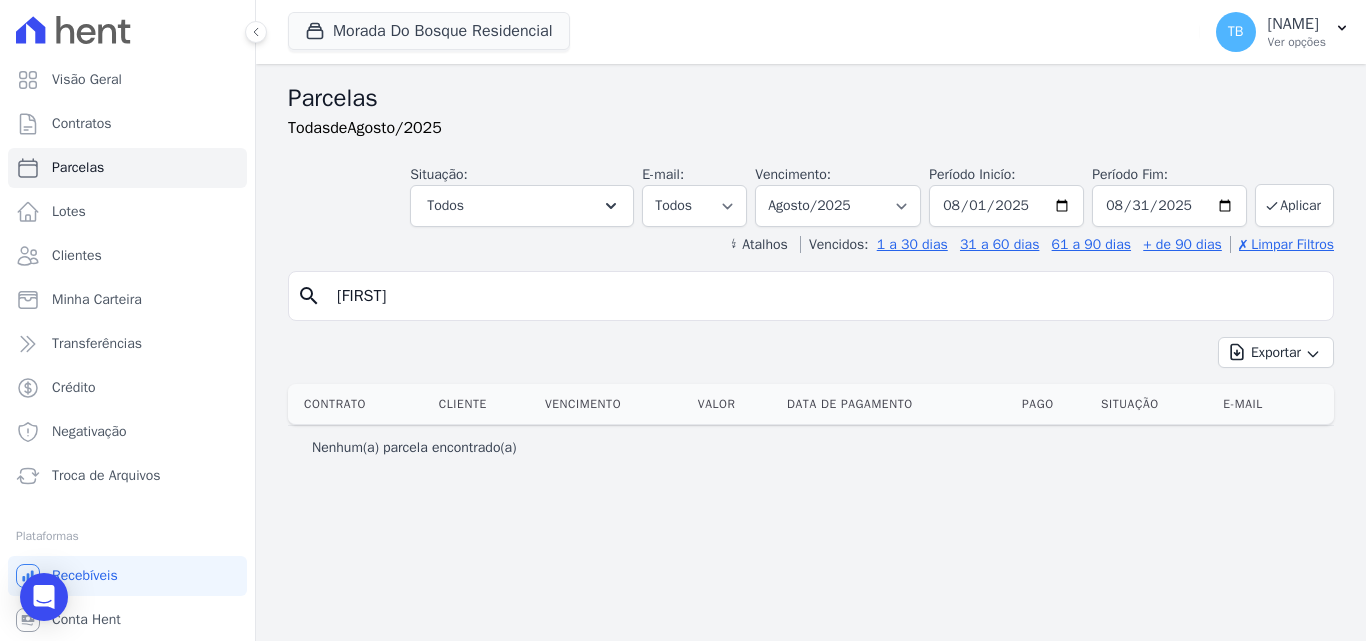 type on "[FIRST]" 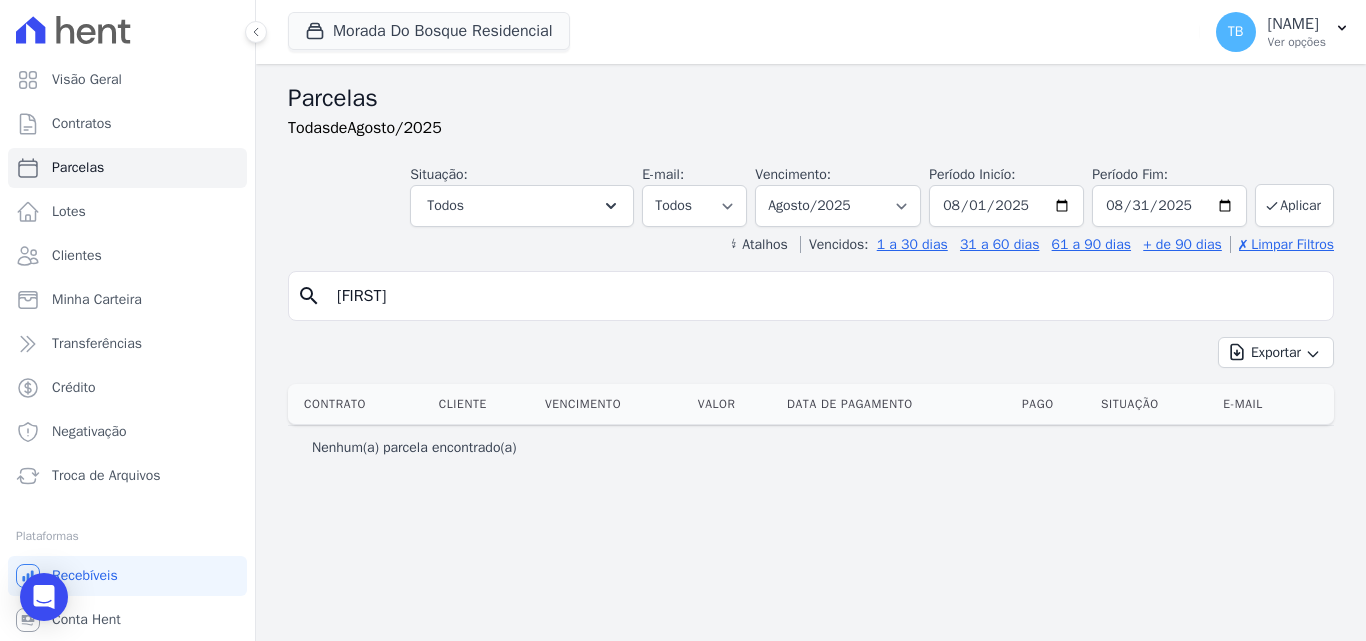 select 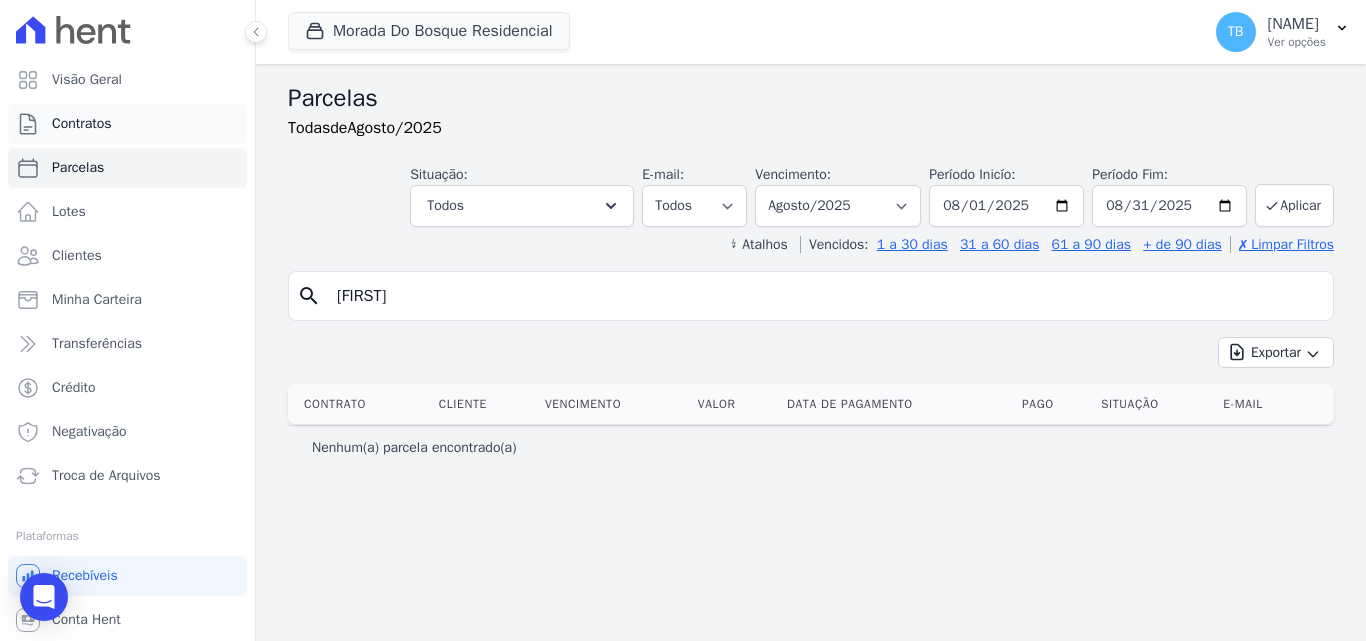 click on "Contratos" at bounding box center [82, 124] 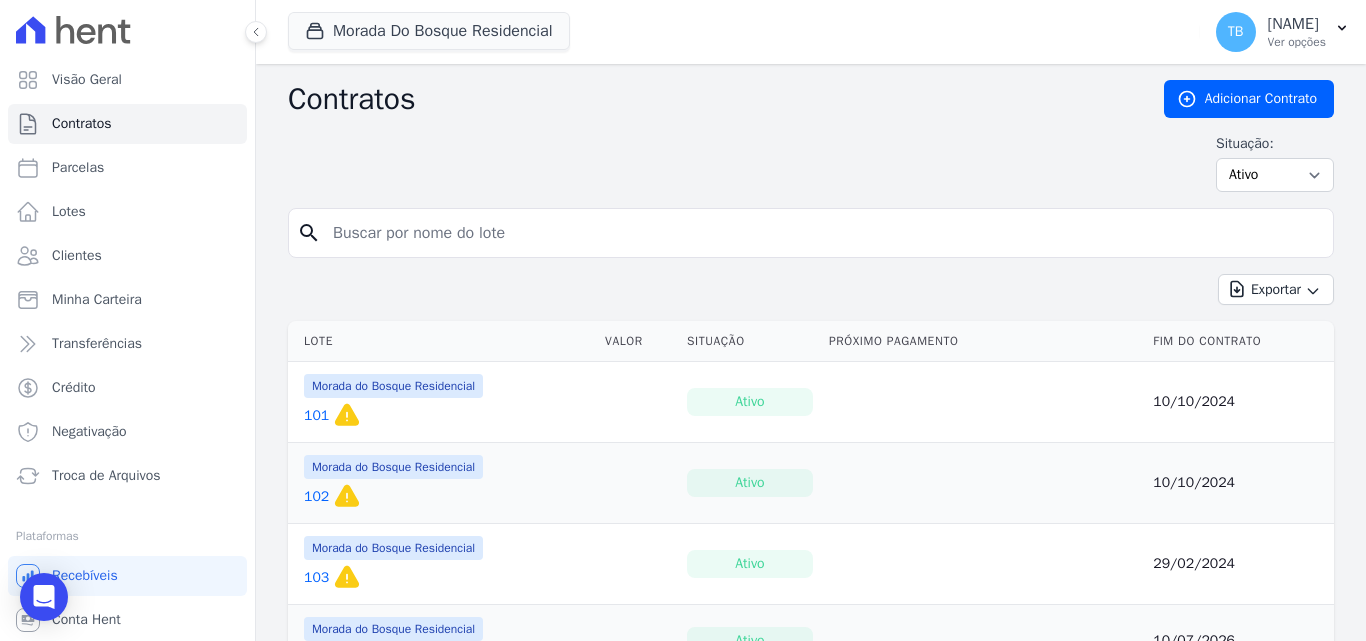 click at bounding box center (823, 233) 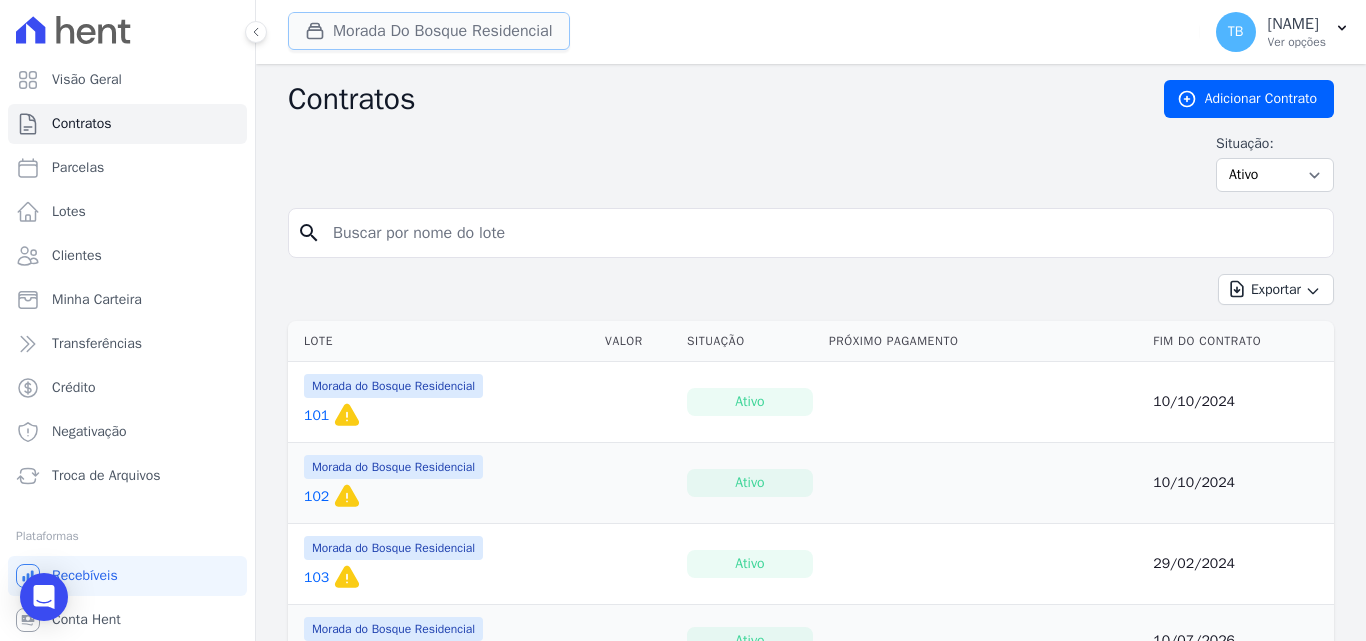 click on "Morada Do Bosque Residencial" at bounding box center [429, 31] 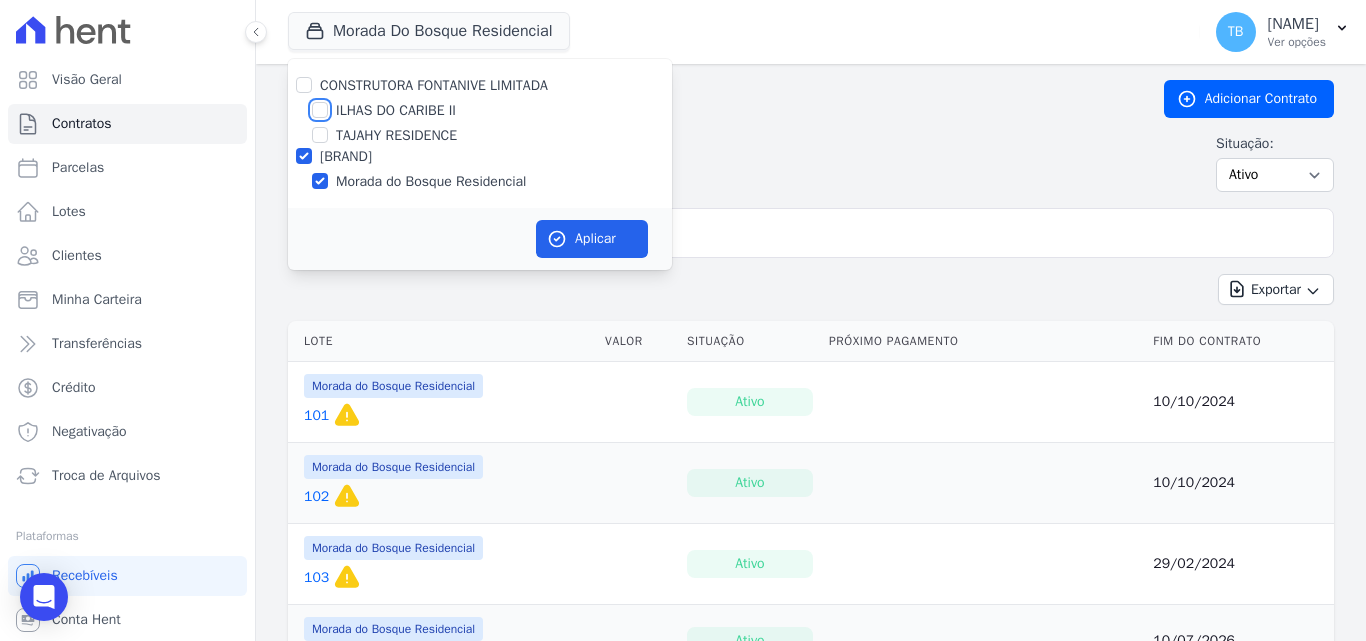 click on "ILHAS DO CARIBE II" at bounding box center [320, 110] 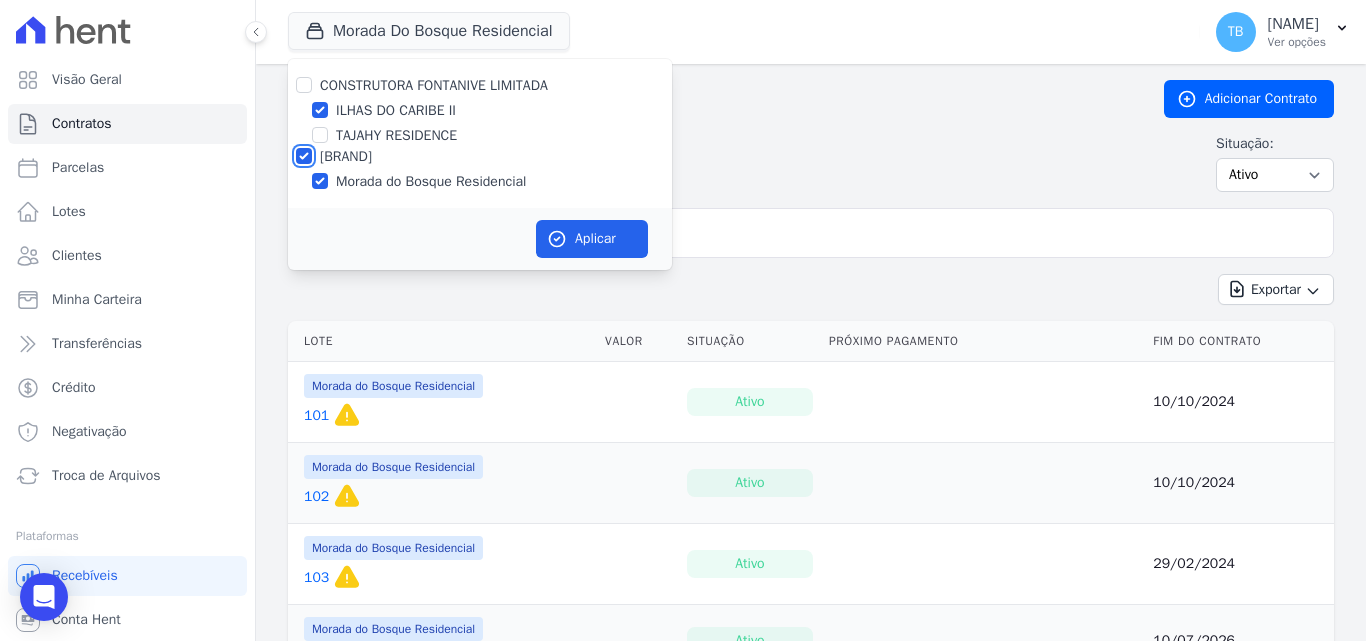 click on "[BRAND]" at bounding box center [304, 156] 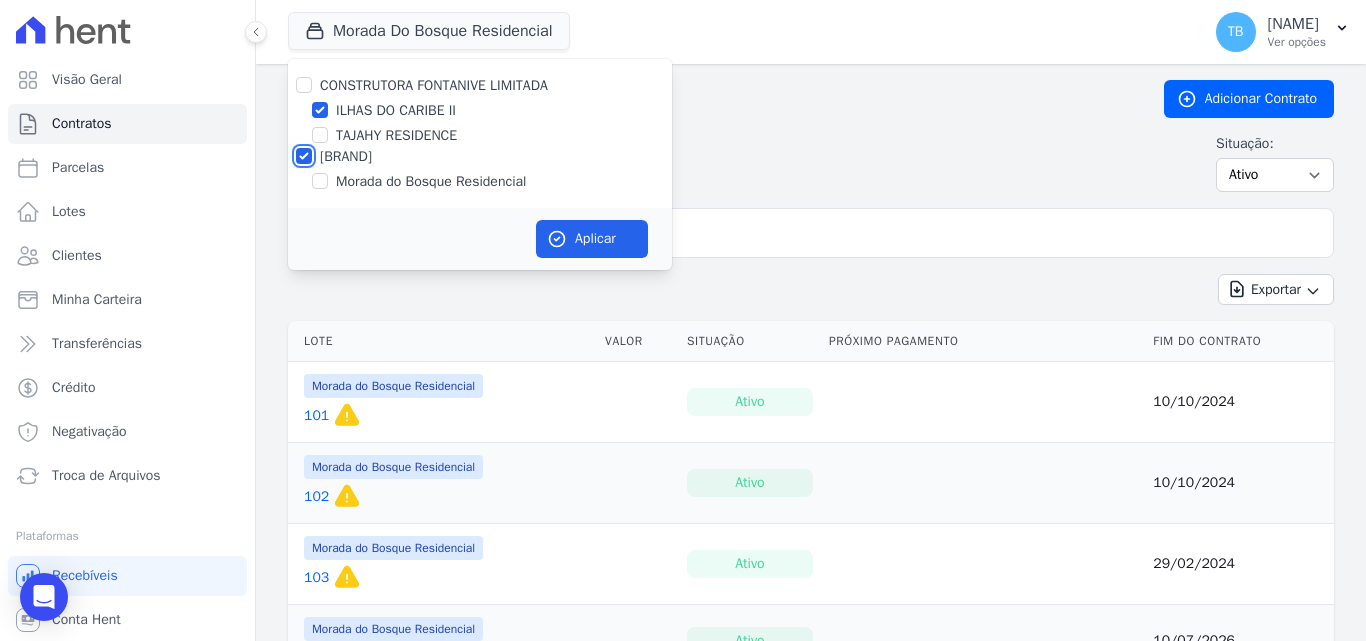 checkbox on "false" 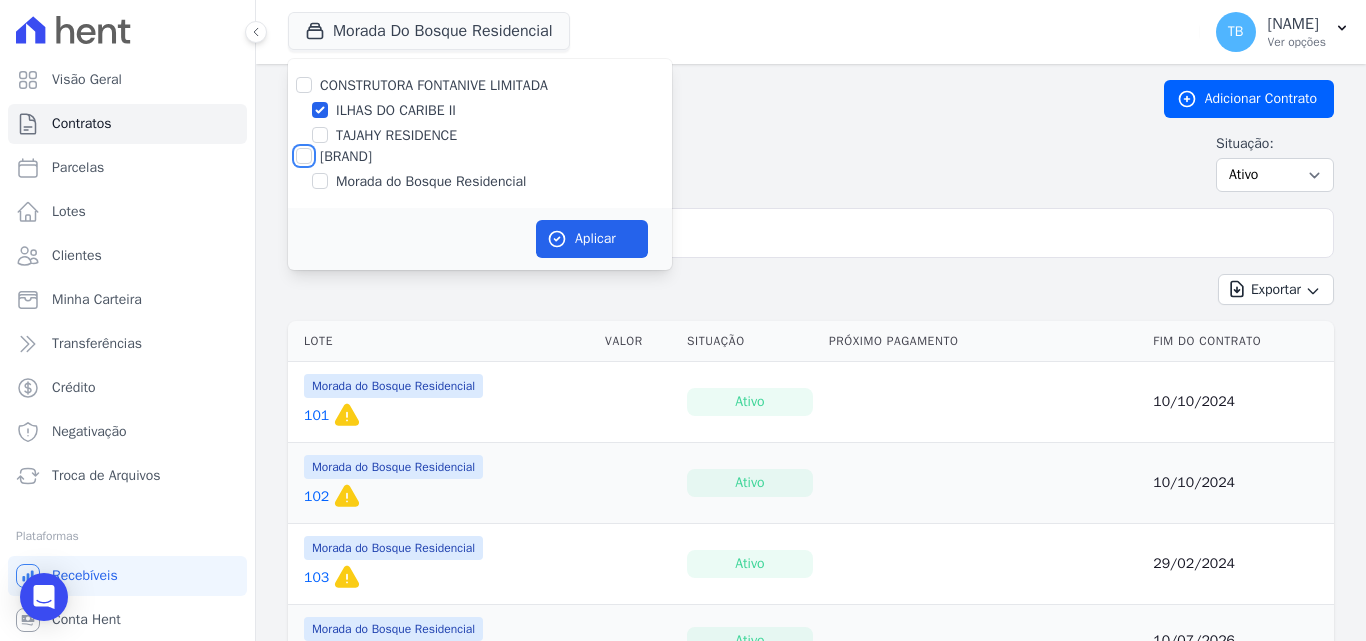 checkbox on "false" 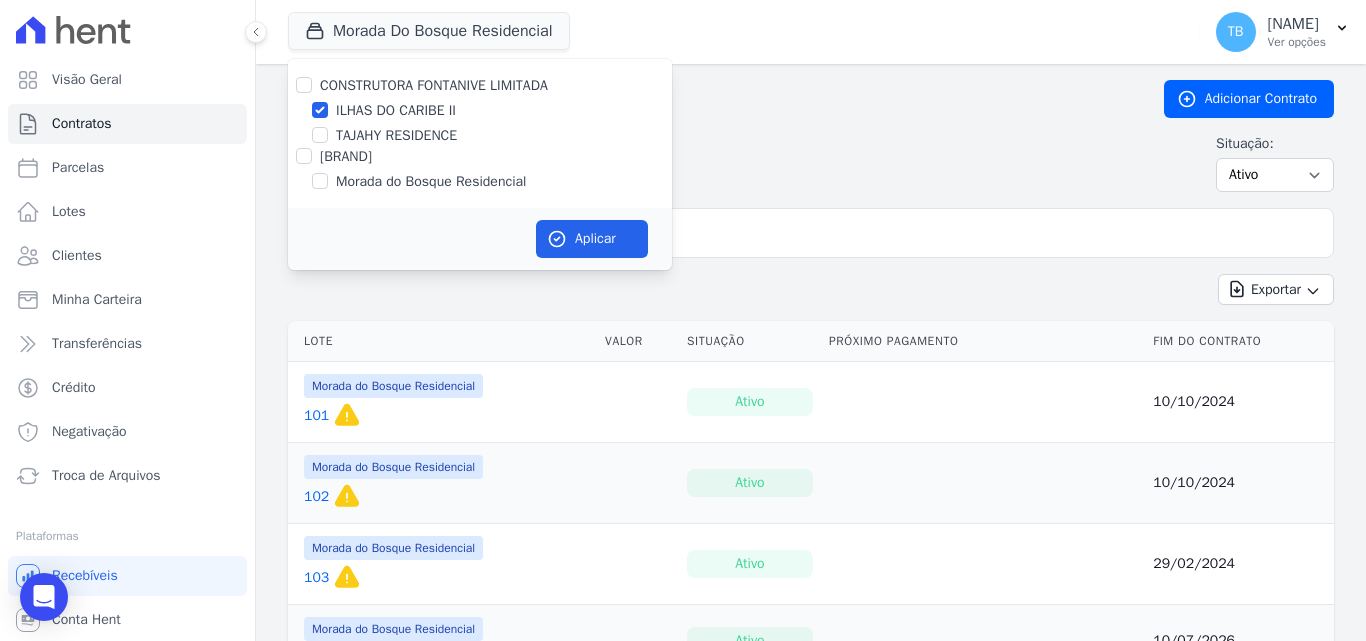 click on "search" at bounding box center (811, 233) 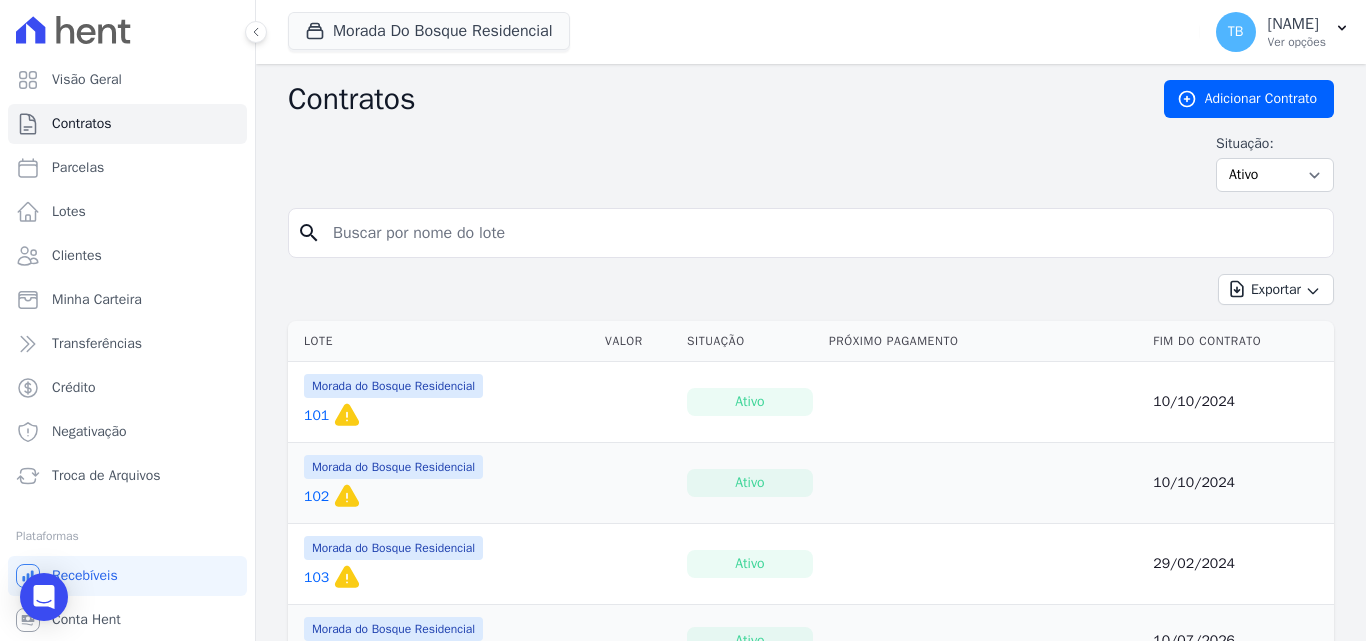 click at bounding box center [823, 233] 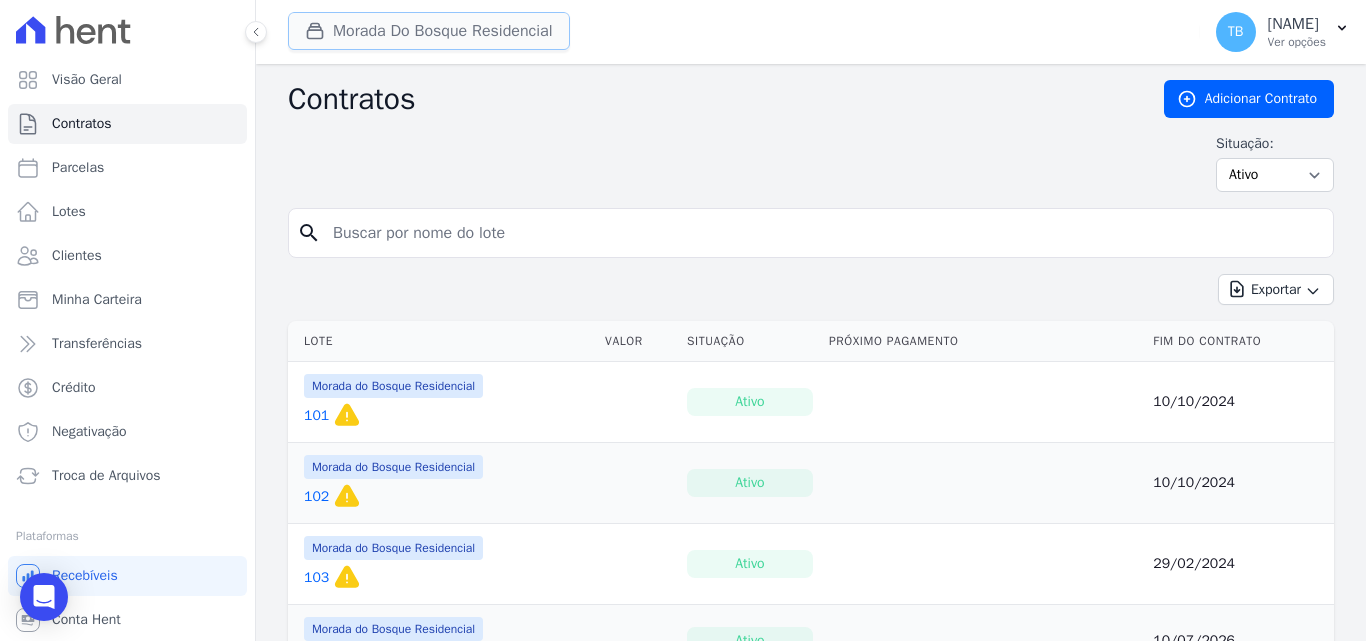 click 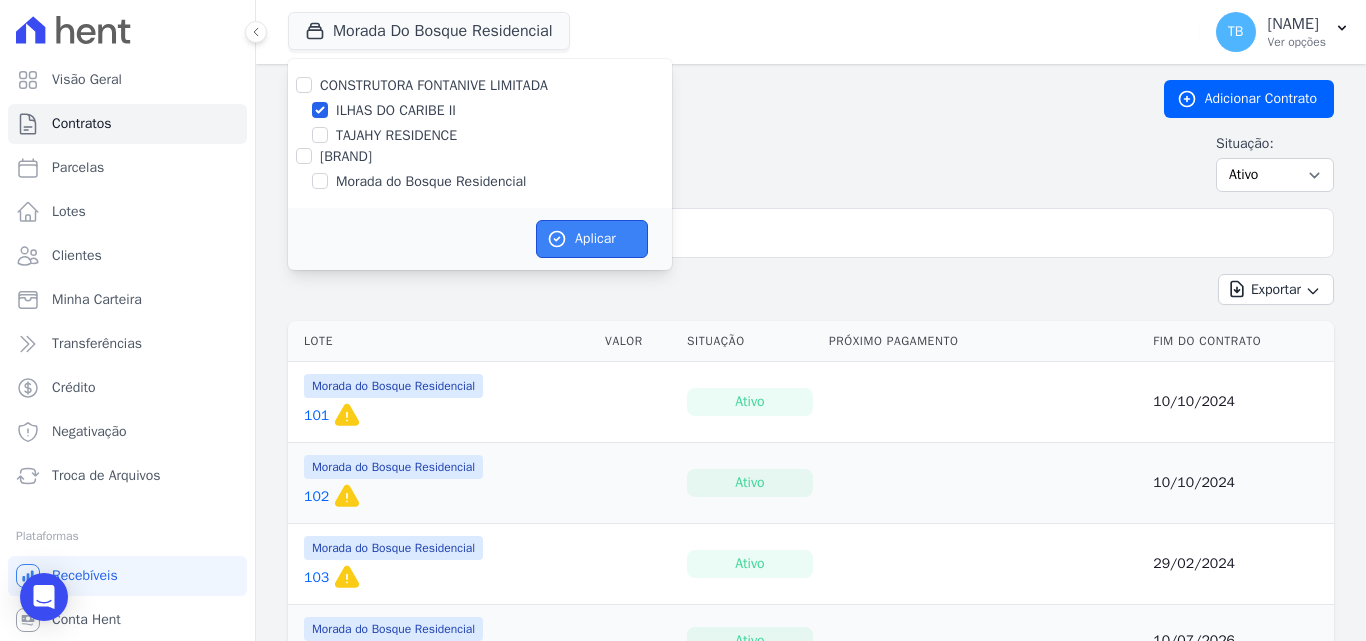 click on "Aplicar" at bounding box center (592, 239) 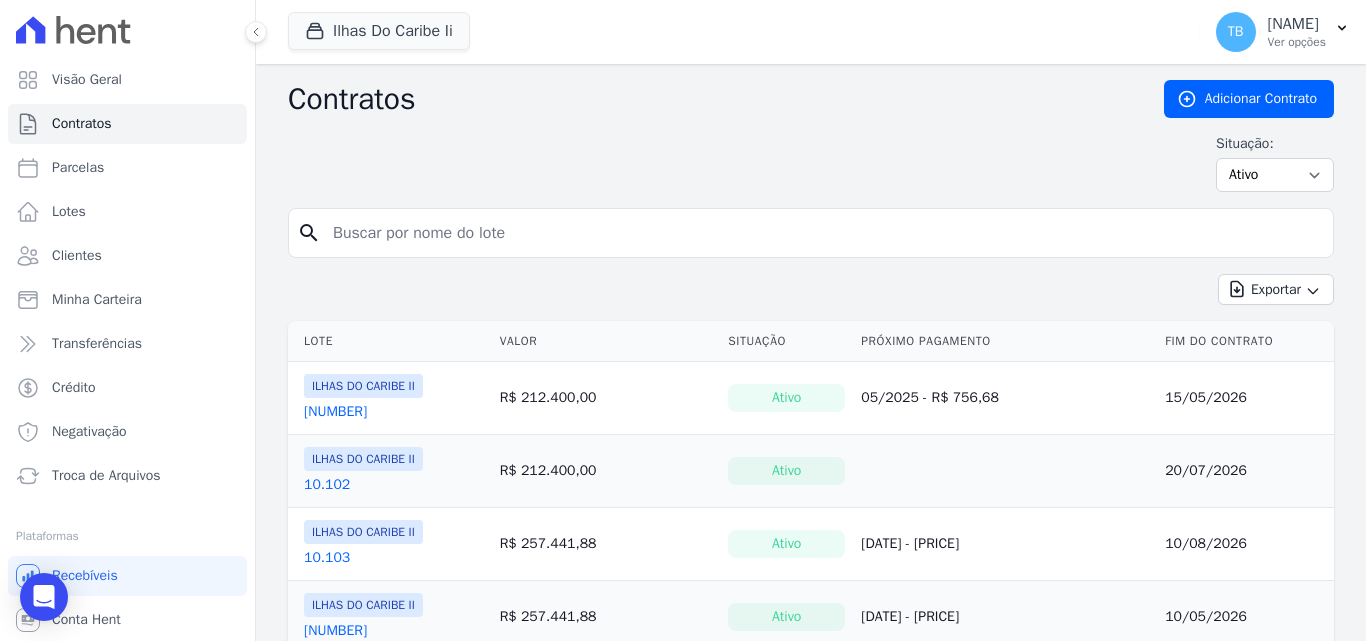 click at bounding box center [823, 233] 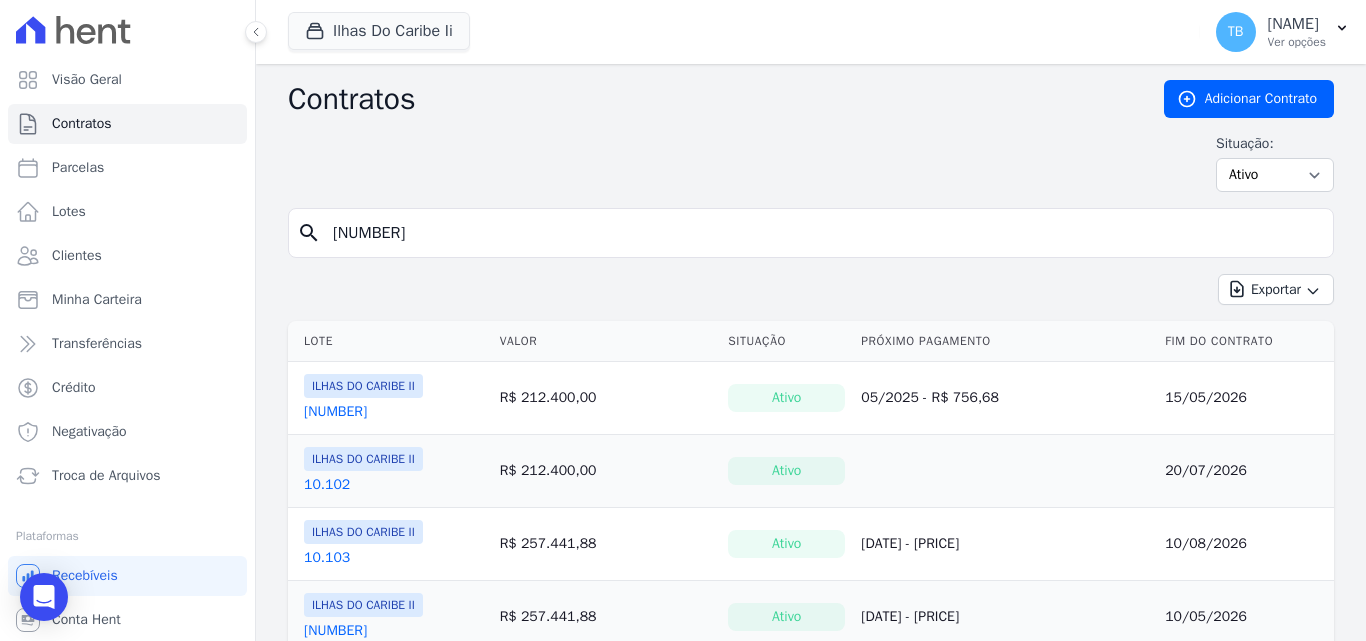 type on "[NUMBER]" 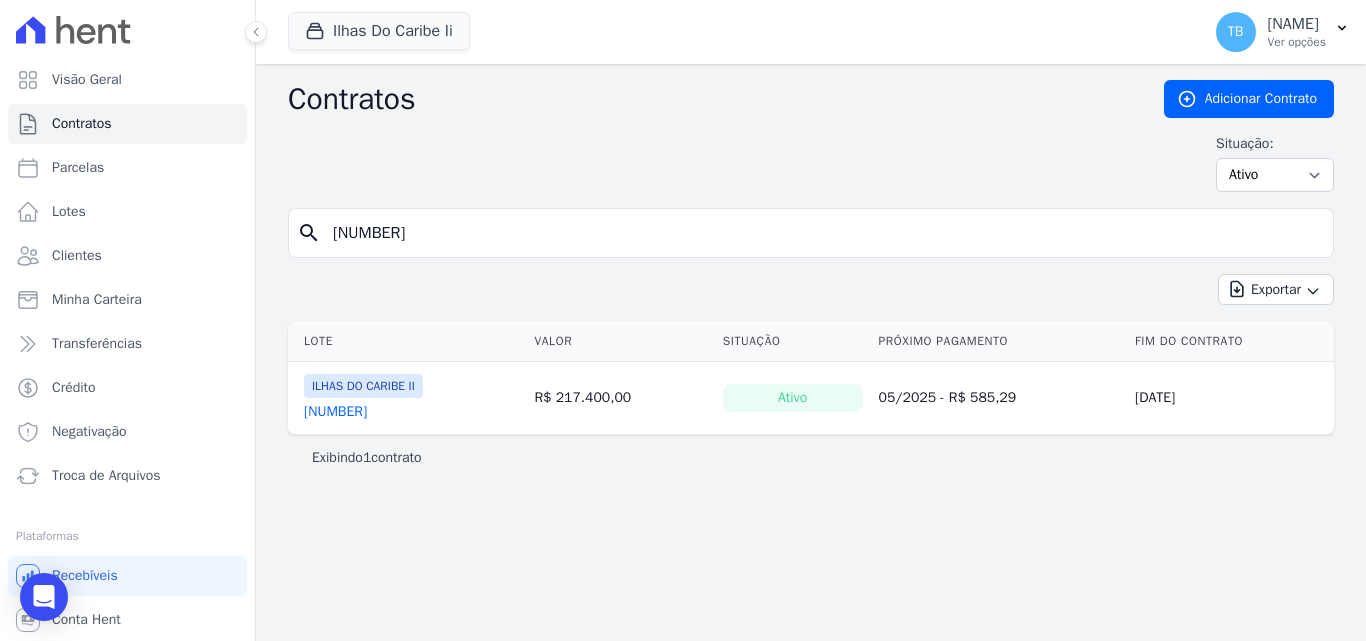 click on "[NUMBER]" at bounding box center [335, 412] 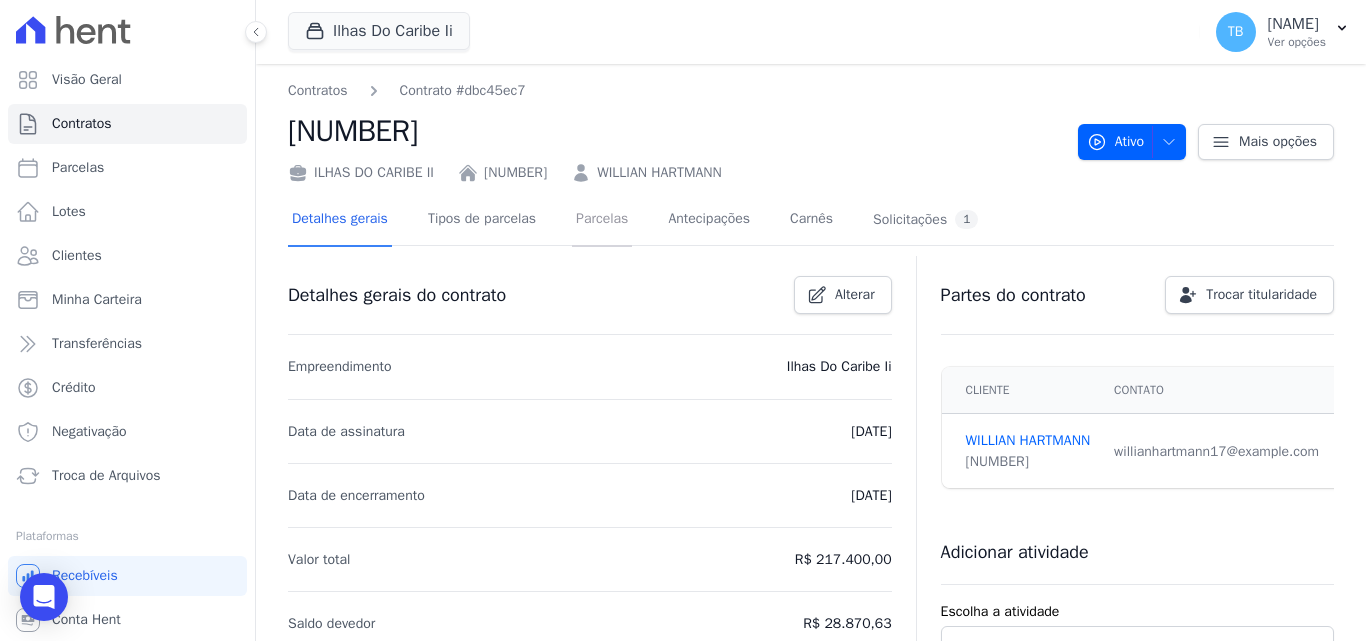 click on "Parcelas" at bounding box center [602, 220] 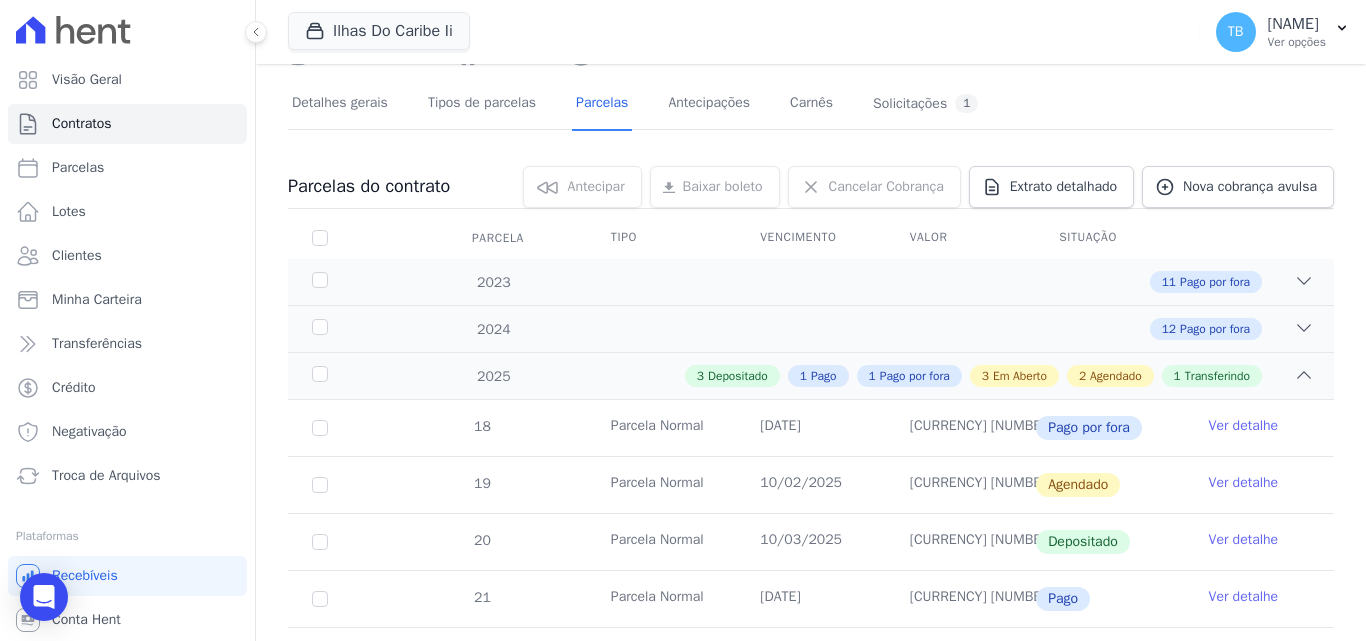 scroll, scrollTop: 0, scrollLeft: 0, axis: both 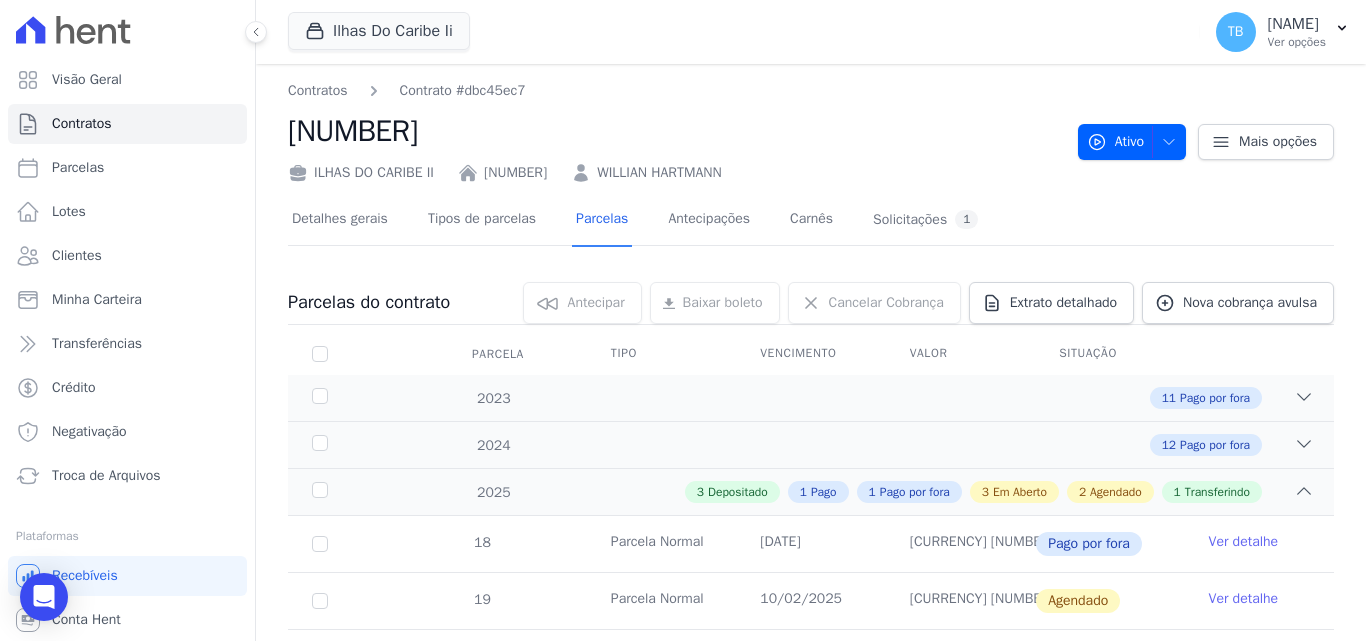 drag, startPoint x: 693, startPoint y: 166, endPoint x: 437, endPoint y: 624, distance: 524.69037 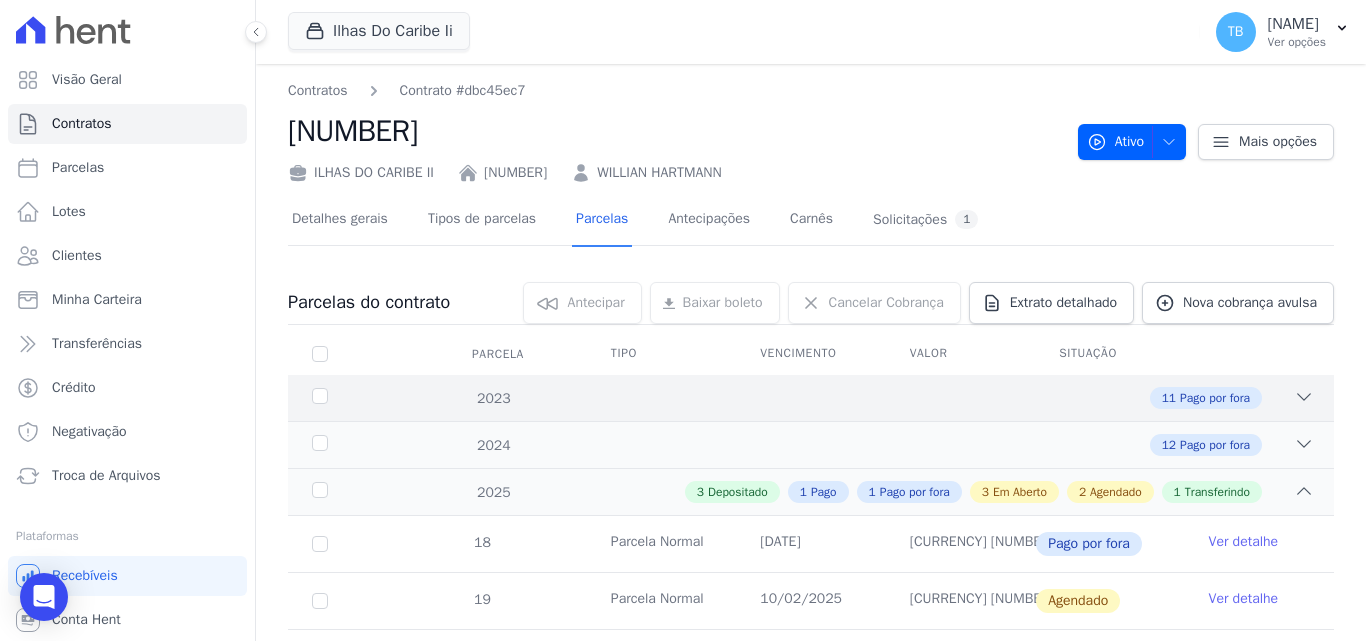 click on "[NUMBER]
Pago por fora" at bounding box center (862, 398) 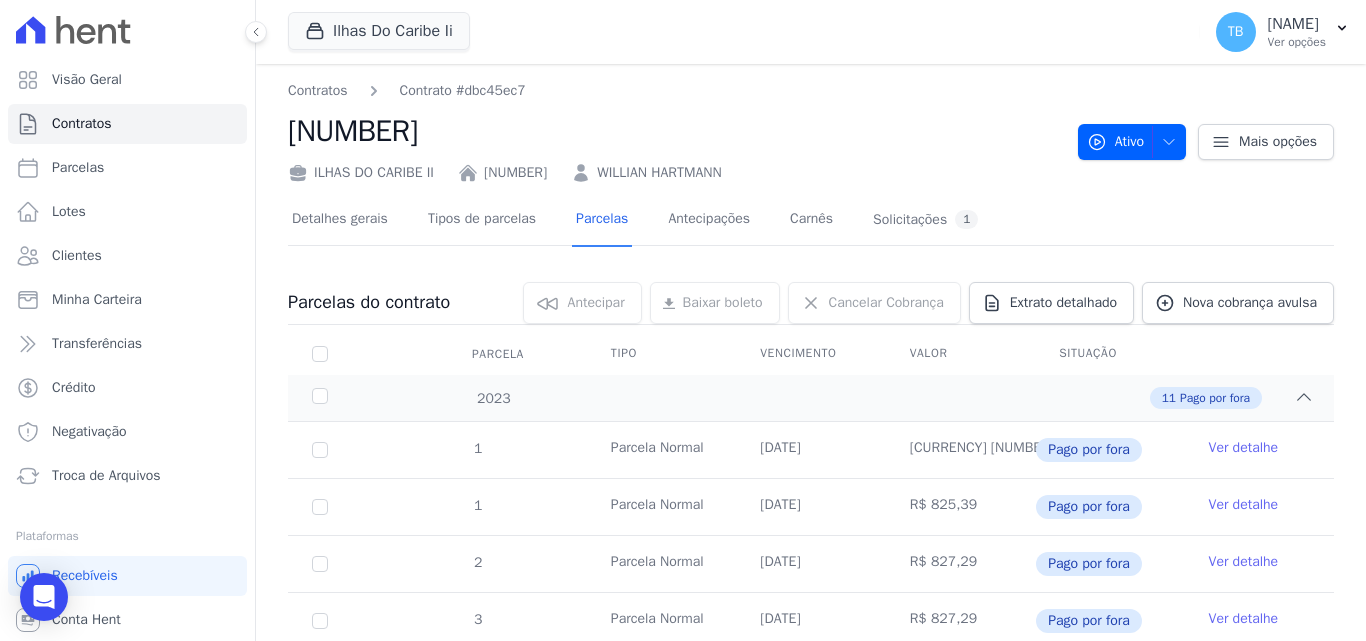 click on "Valor" at bounding box center (960, 354) 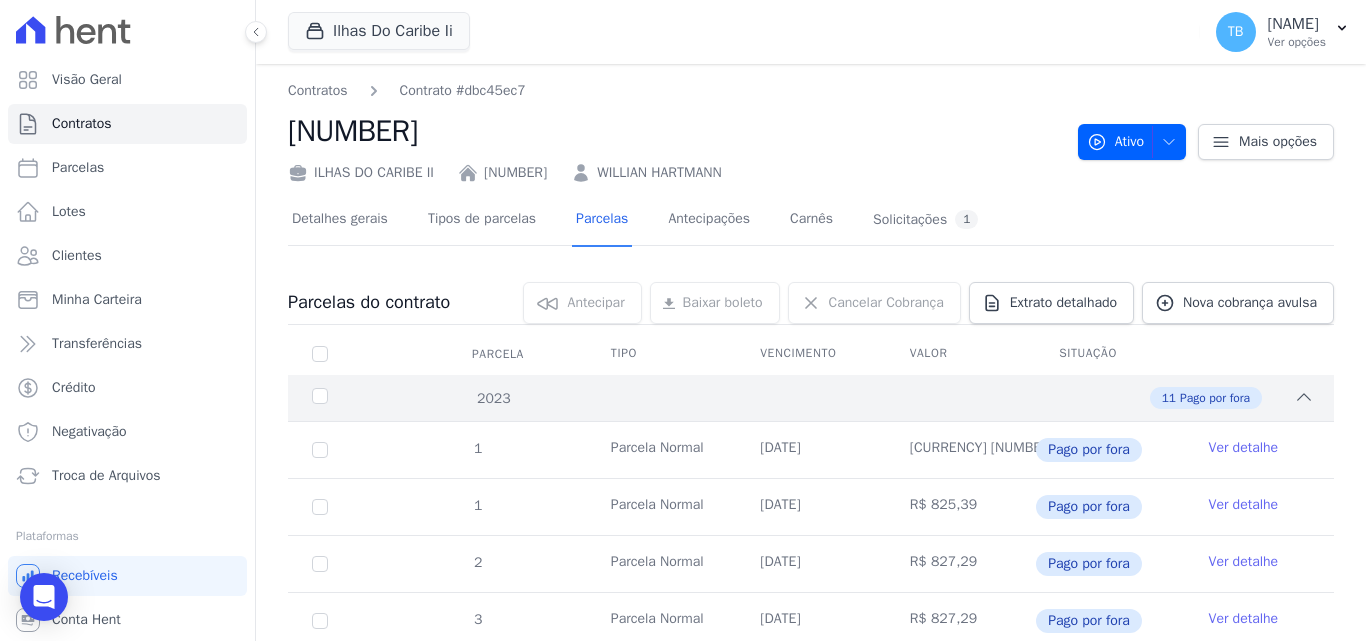 click on "2023
11
Pago por fora" at bounding box center [811, 398] 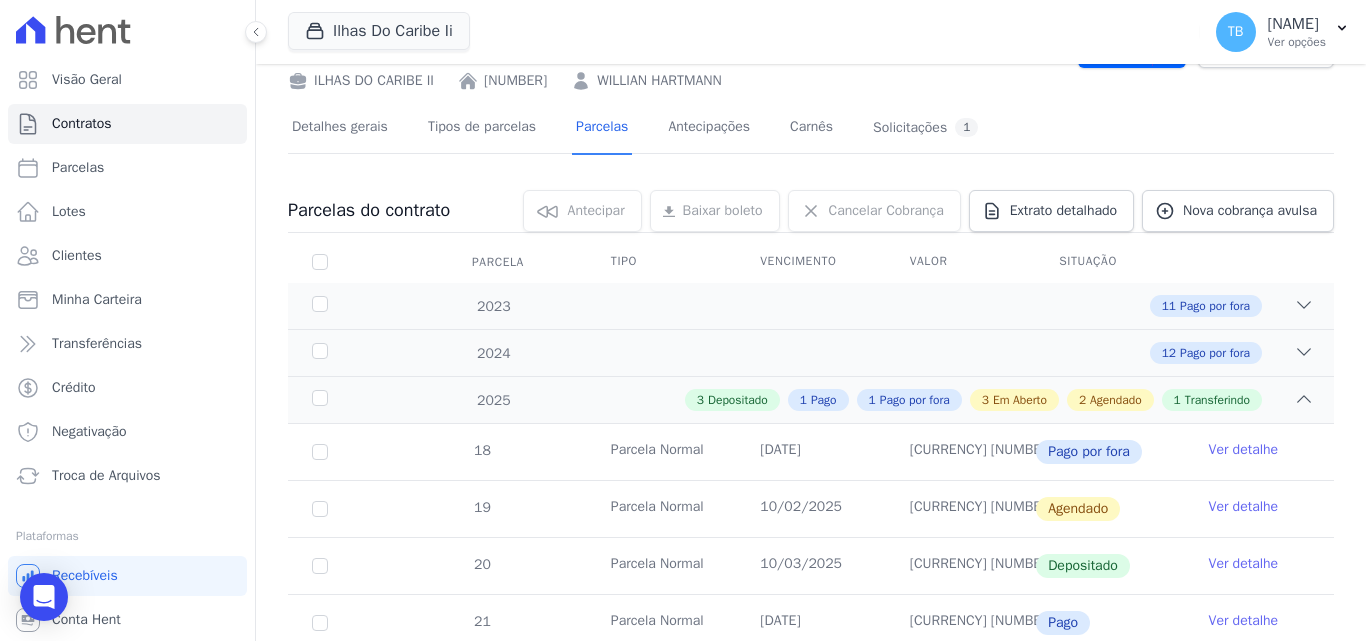 scroll, scrollTop: 0, scrollLeft: 0, axis: both 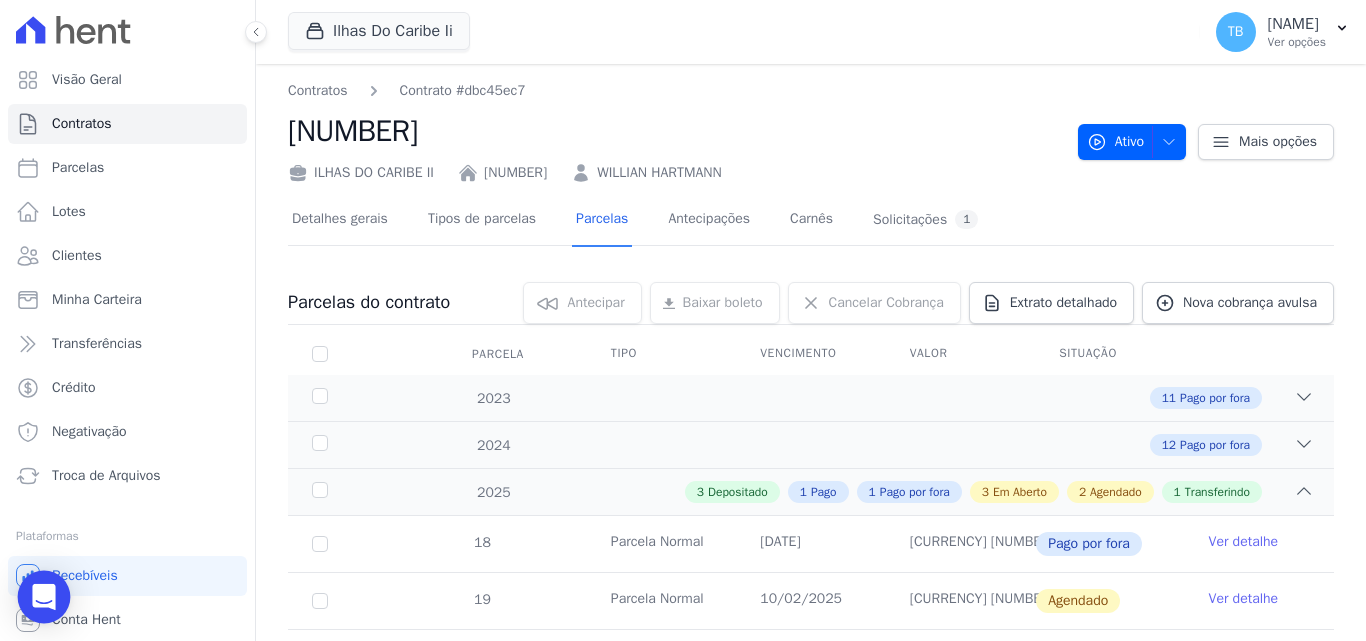click 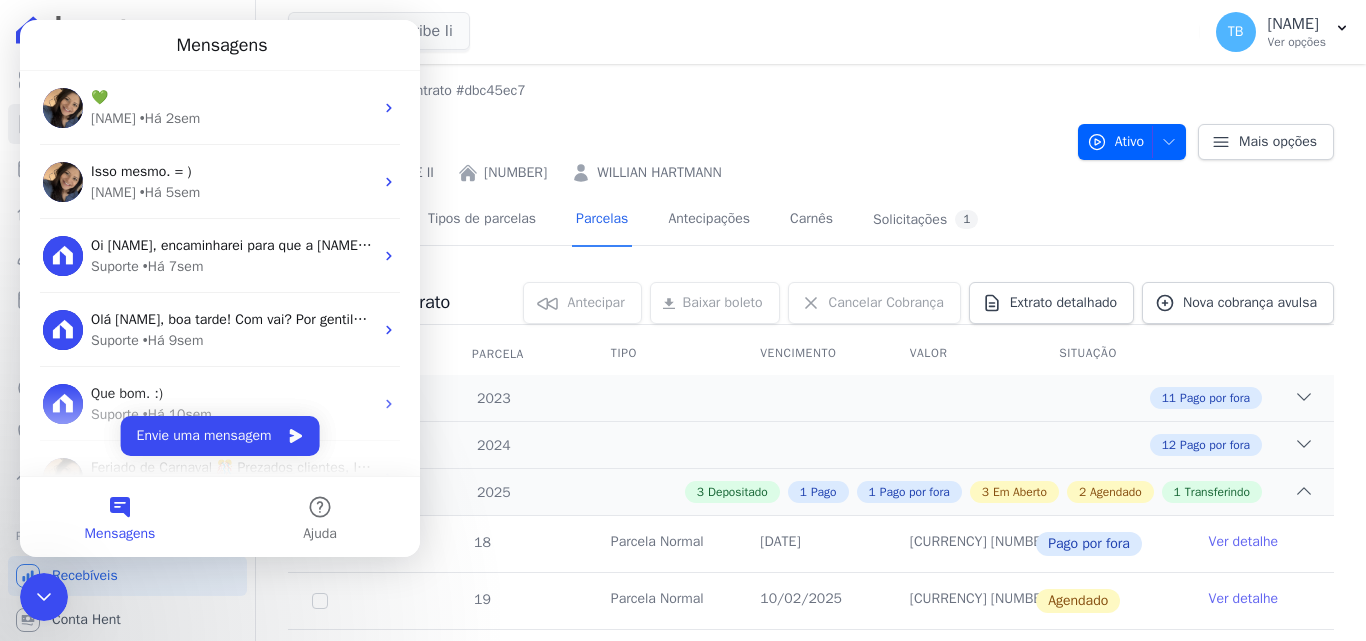 scroll, scrollTop: 0, scrollLeft: 0, axis: both 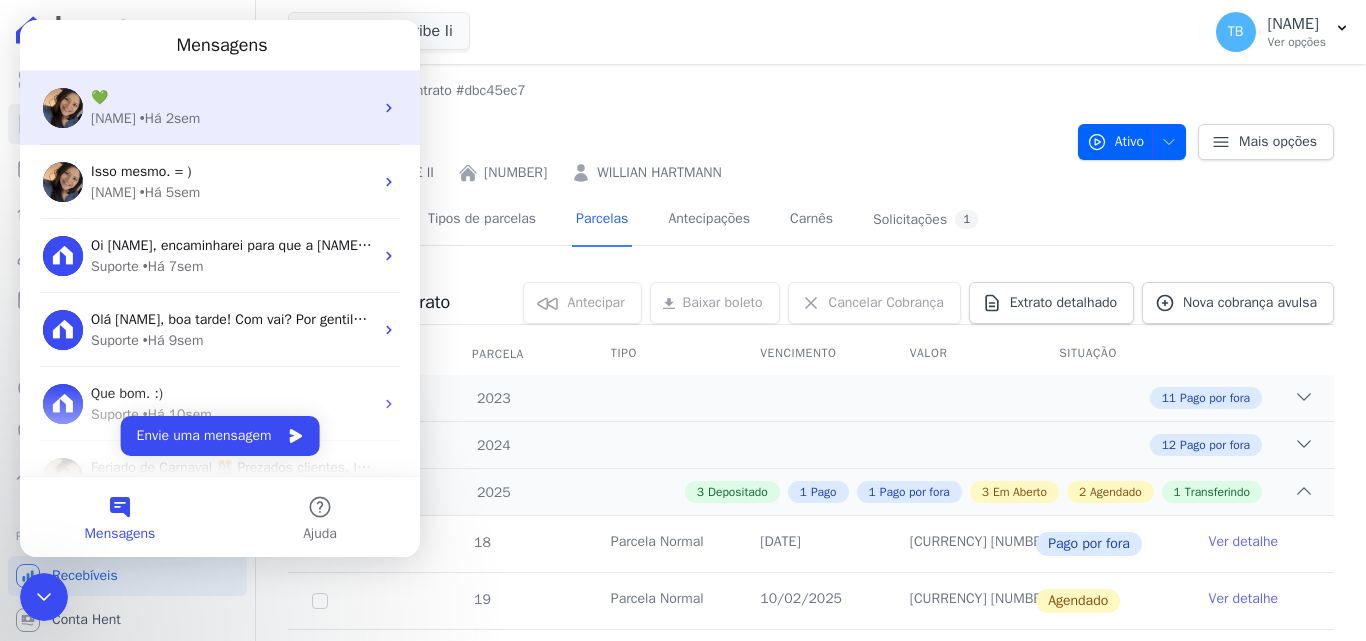 click on "💚" at bounding box center (232, 97) 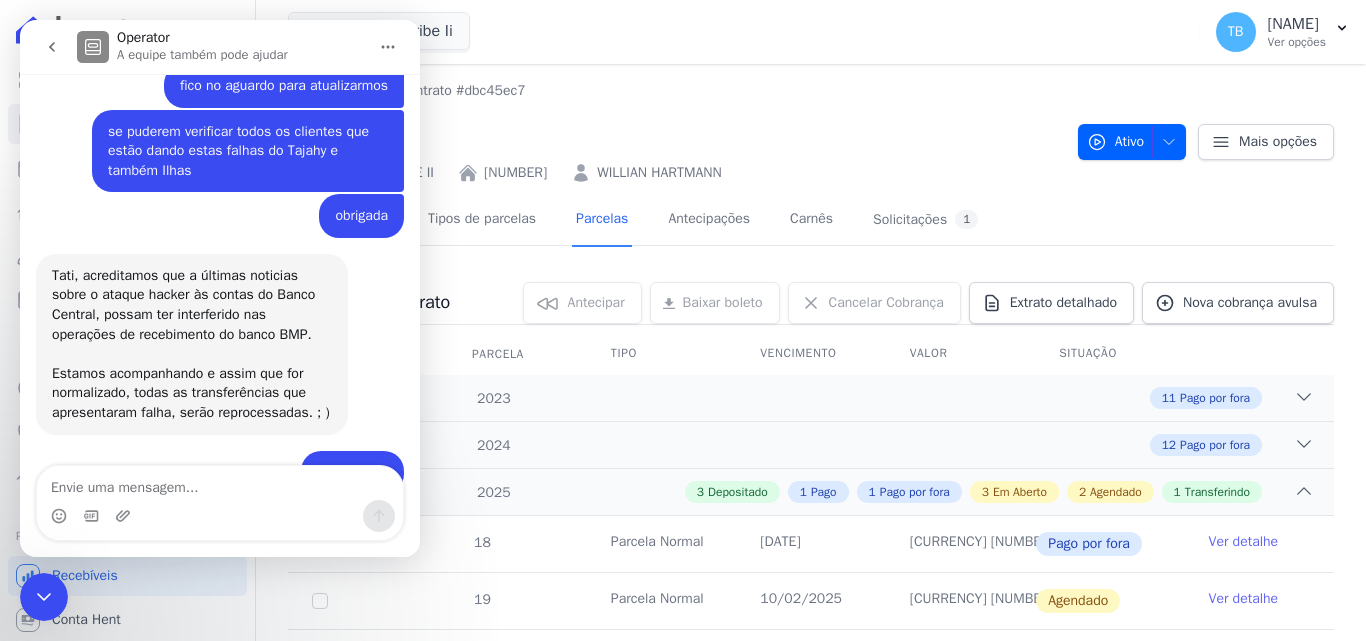 drag, startPoint x: 177, startPoint y: 508, endPoint x: 68, endPoint y: 514, distance: 109.165016 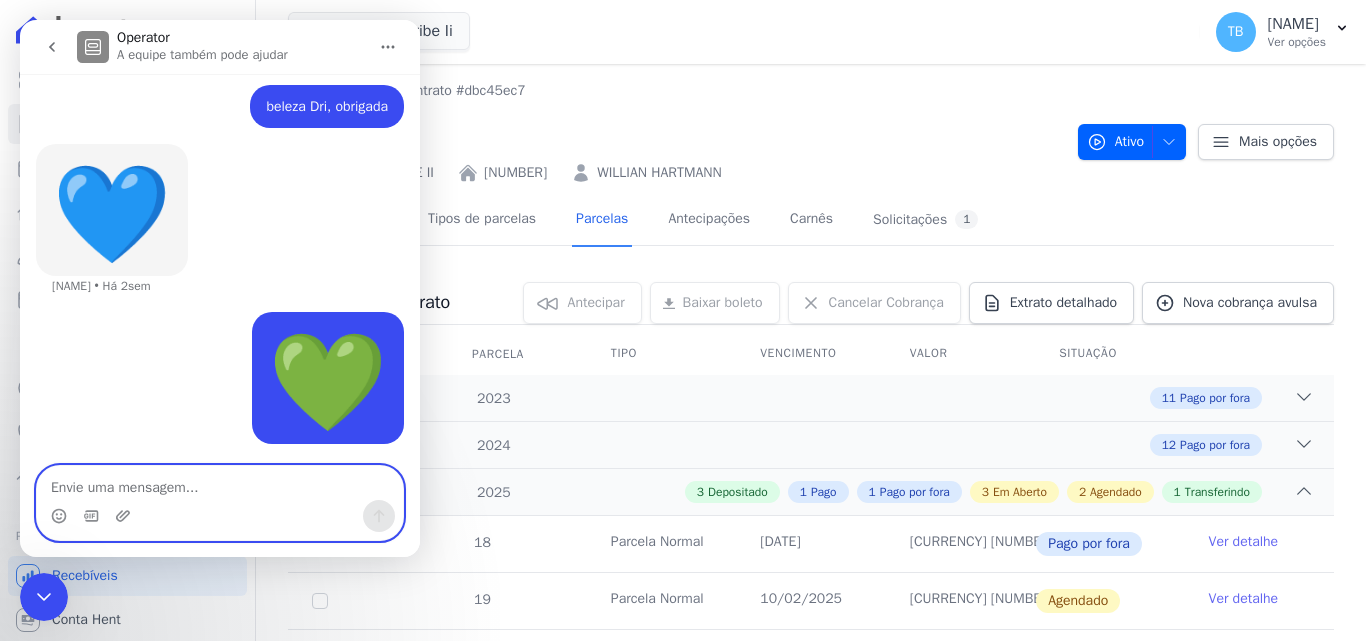 click at bounding box center (220, 483) 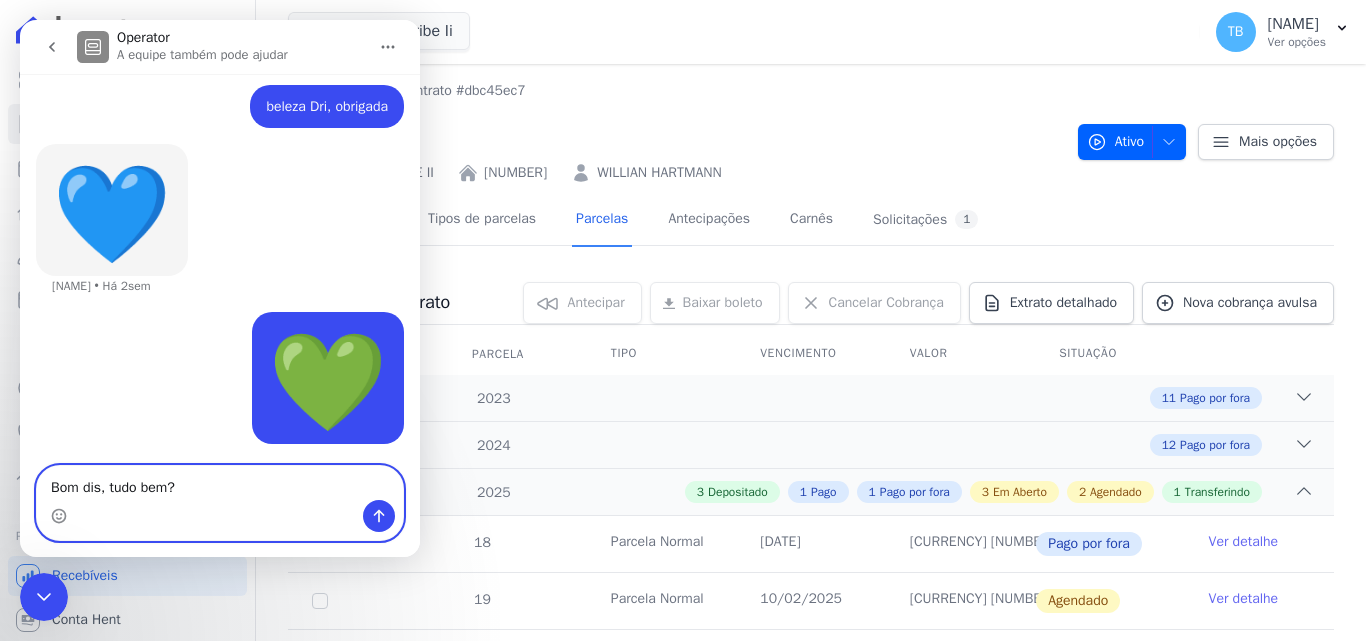 drag, startPoint x: 221, startPoint y: 481, endPoint x: 1, endPoint y: 425, distance: 227.01541 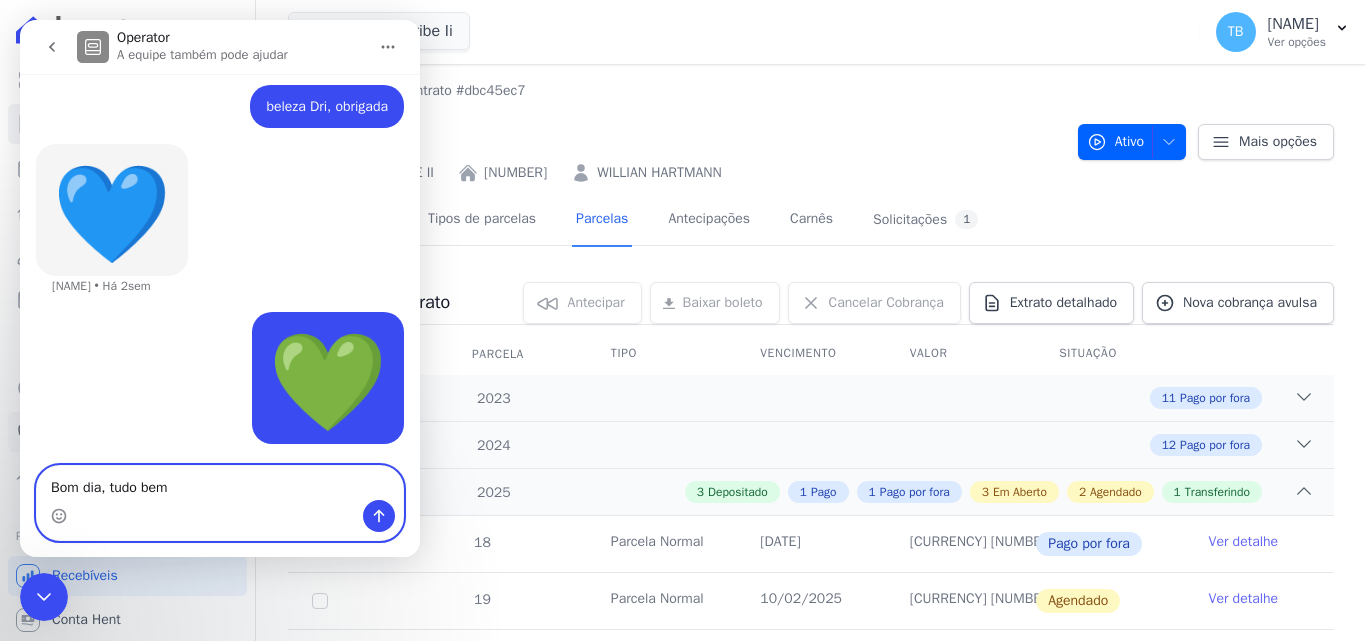 type on "Bom dia, tudo bem?" 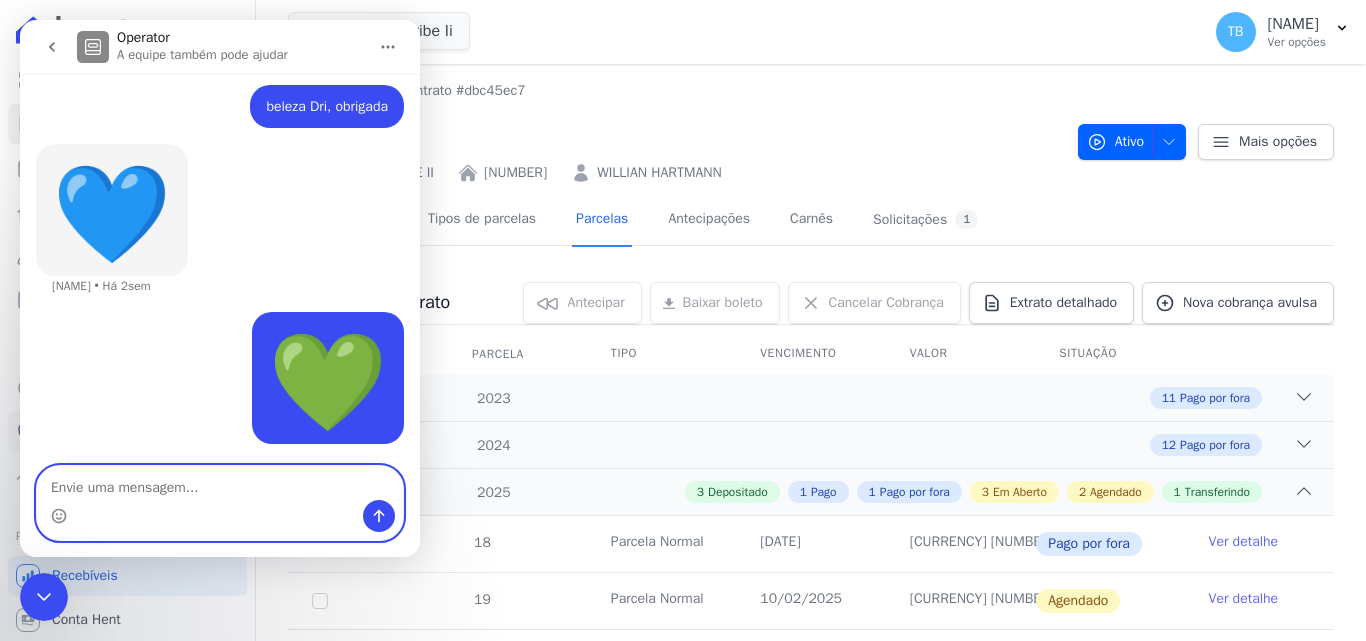 paste on "p" 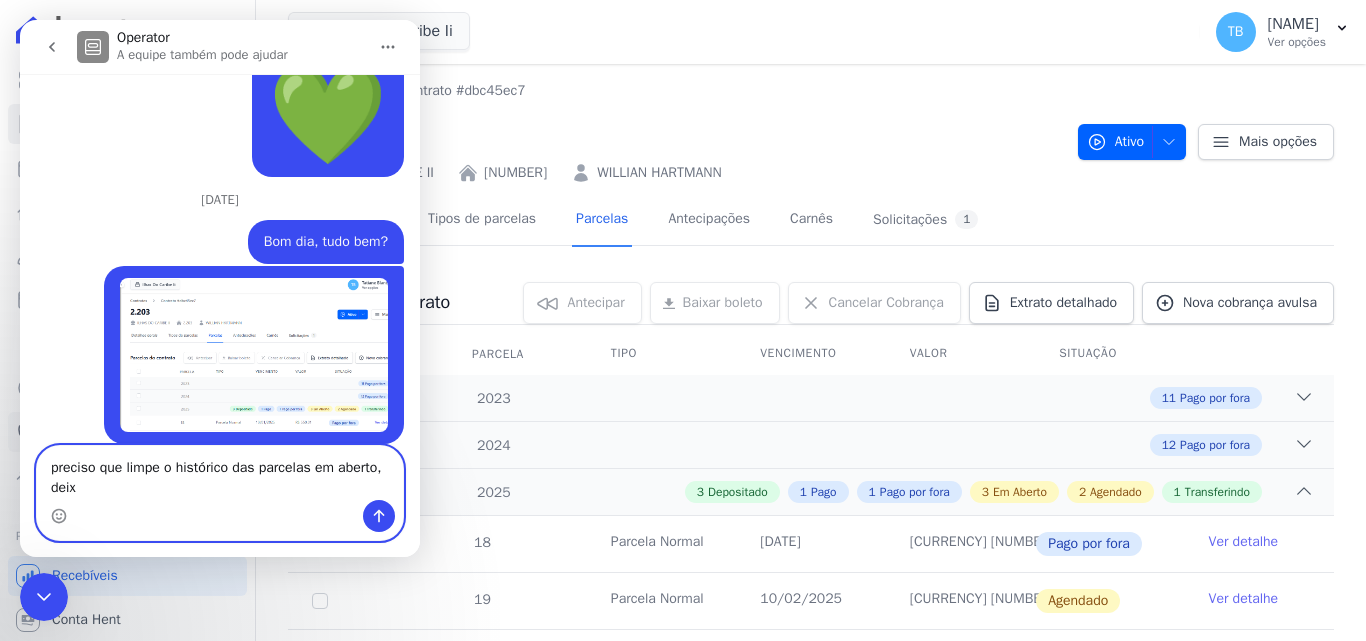 scroll, scrollTop: 8870, scrollLeft: 0, axis: vertical 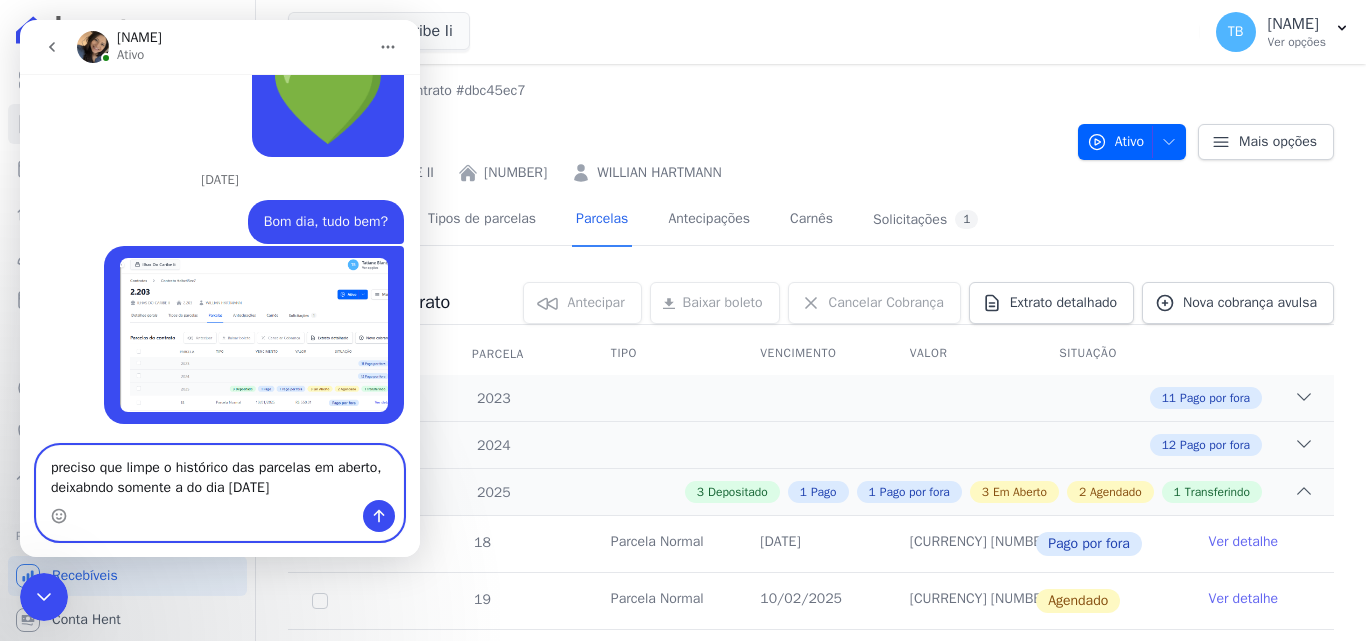 click on "preciso que limpe o histórico das parcelas em aberto, deixabndo somente a do dia [DATE]" at bounding box center [220, 473] 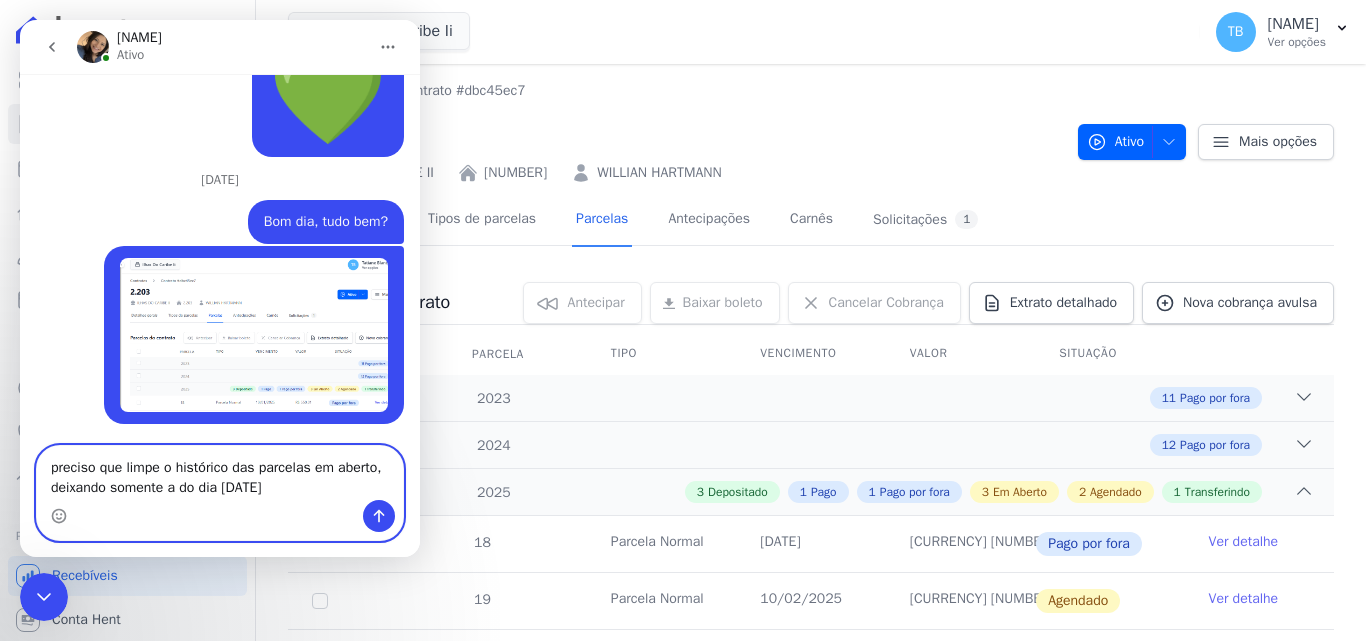 drag, startPoint x: 304, startPoint y: 473, endPoint x: 311, endPoint y: 483, distance: 12.206555 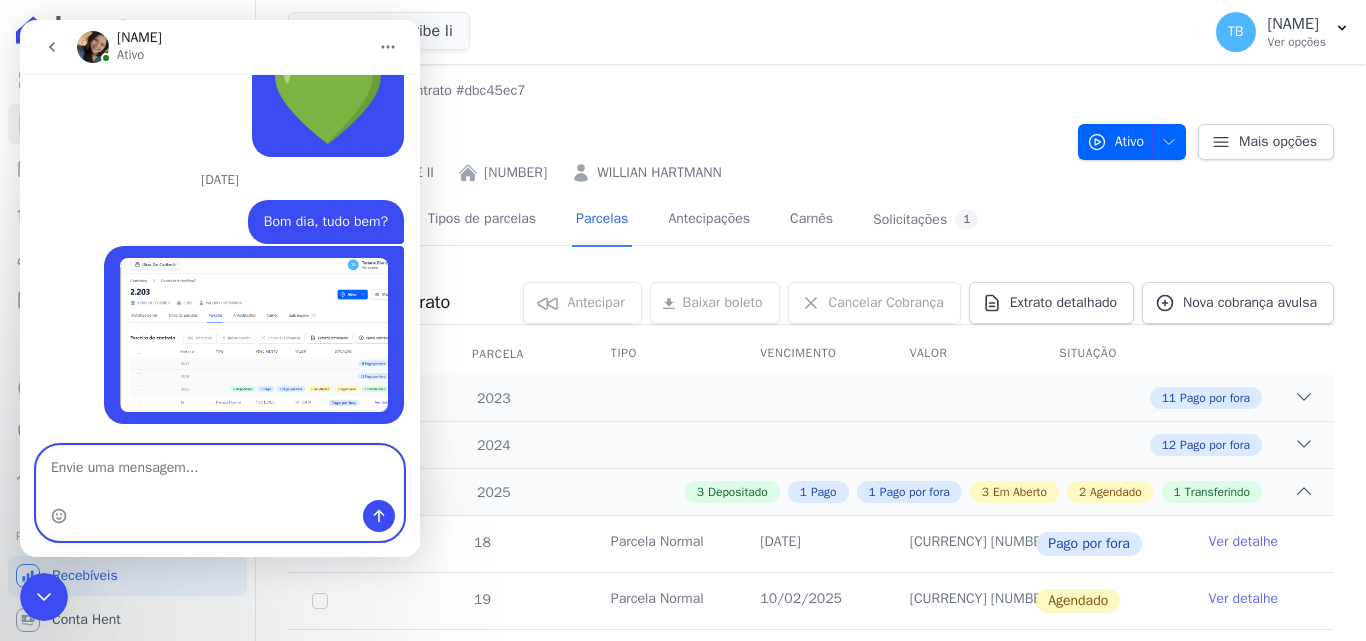 type on "3" 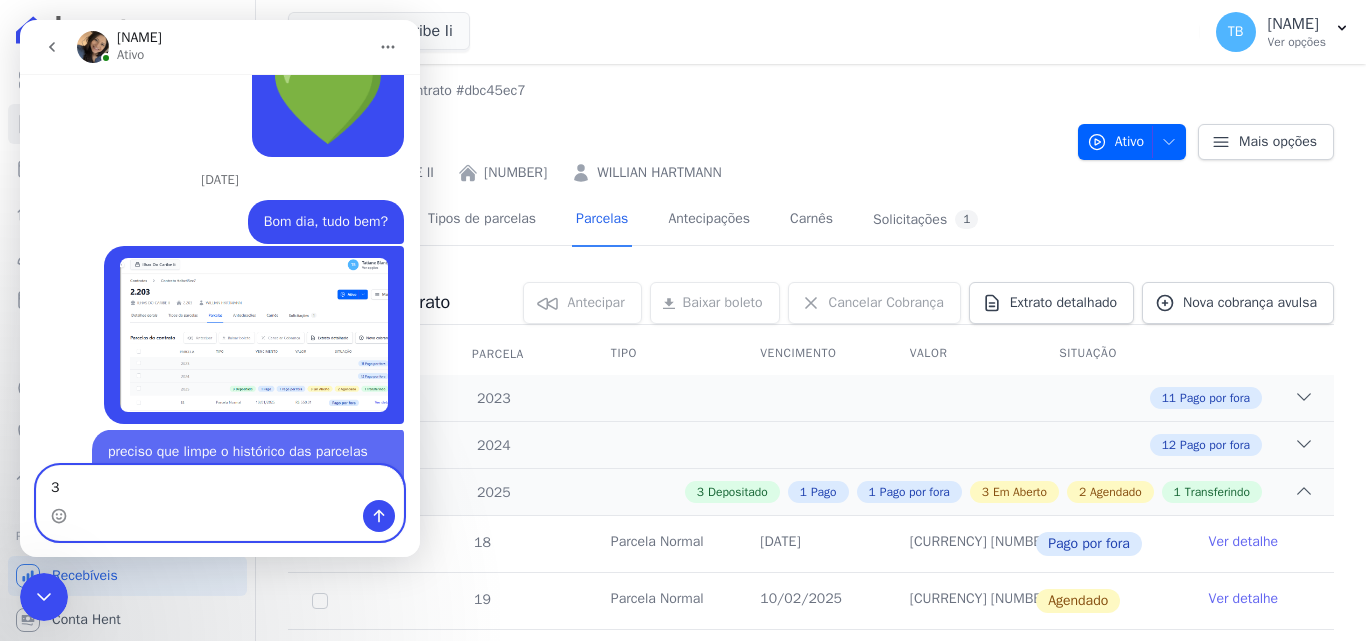 scroll, scrollTop: 8934, scrollLeft: 0, axis: vertical 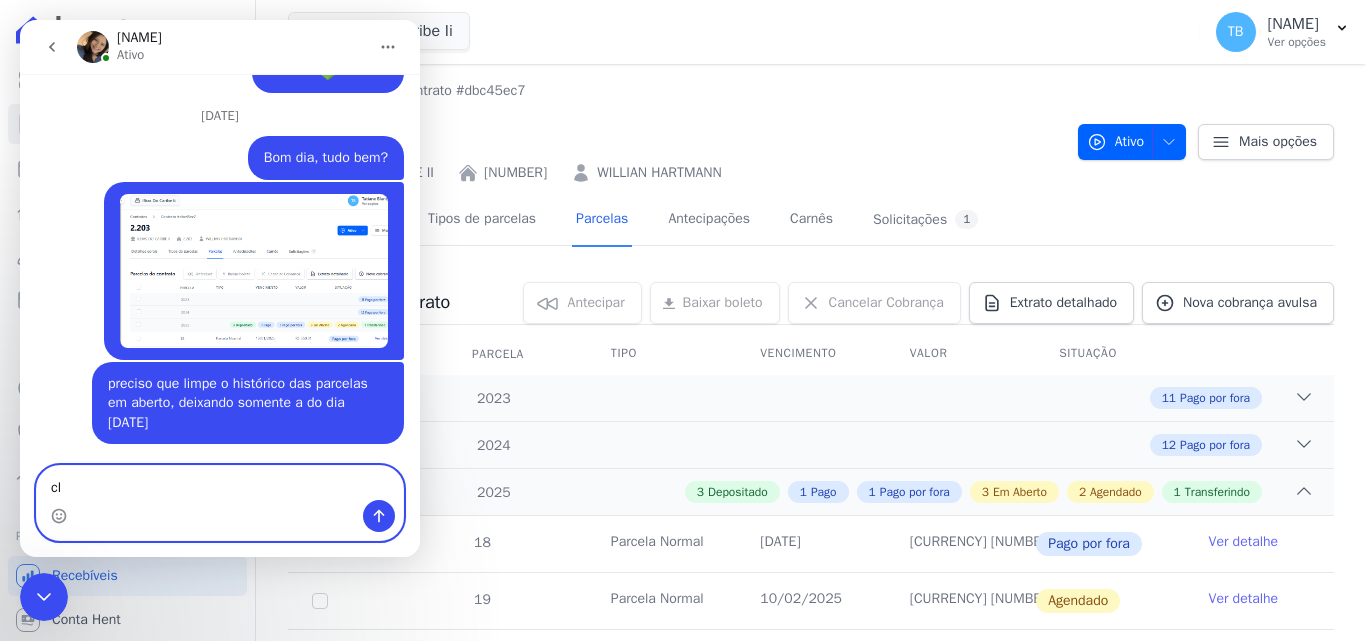 type on "c" 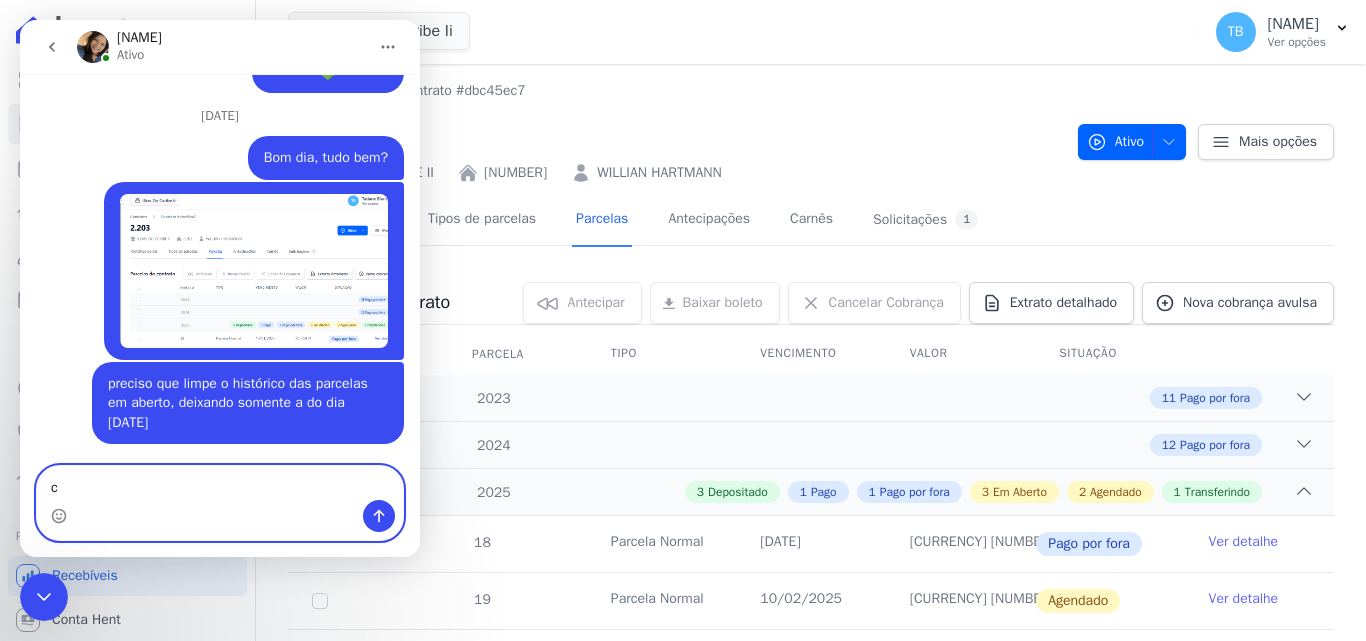 type 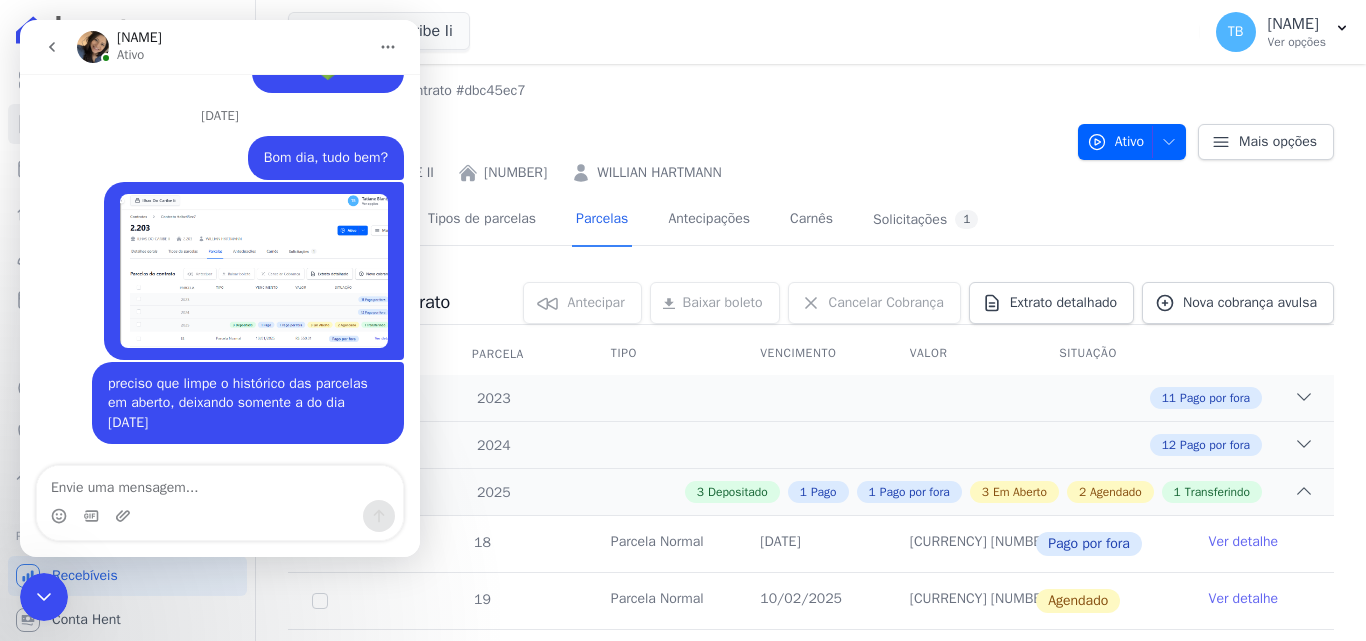 click 